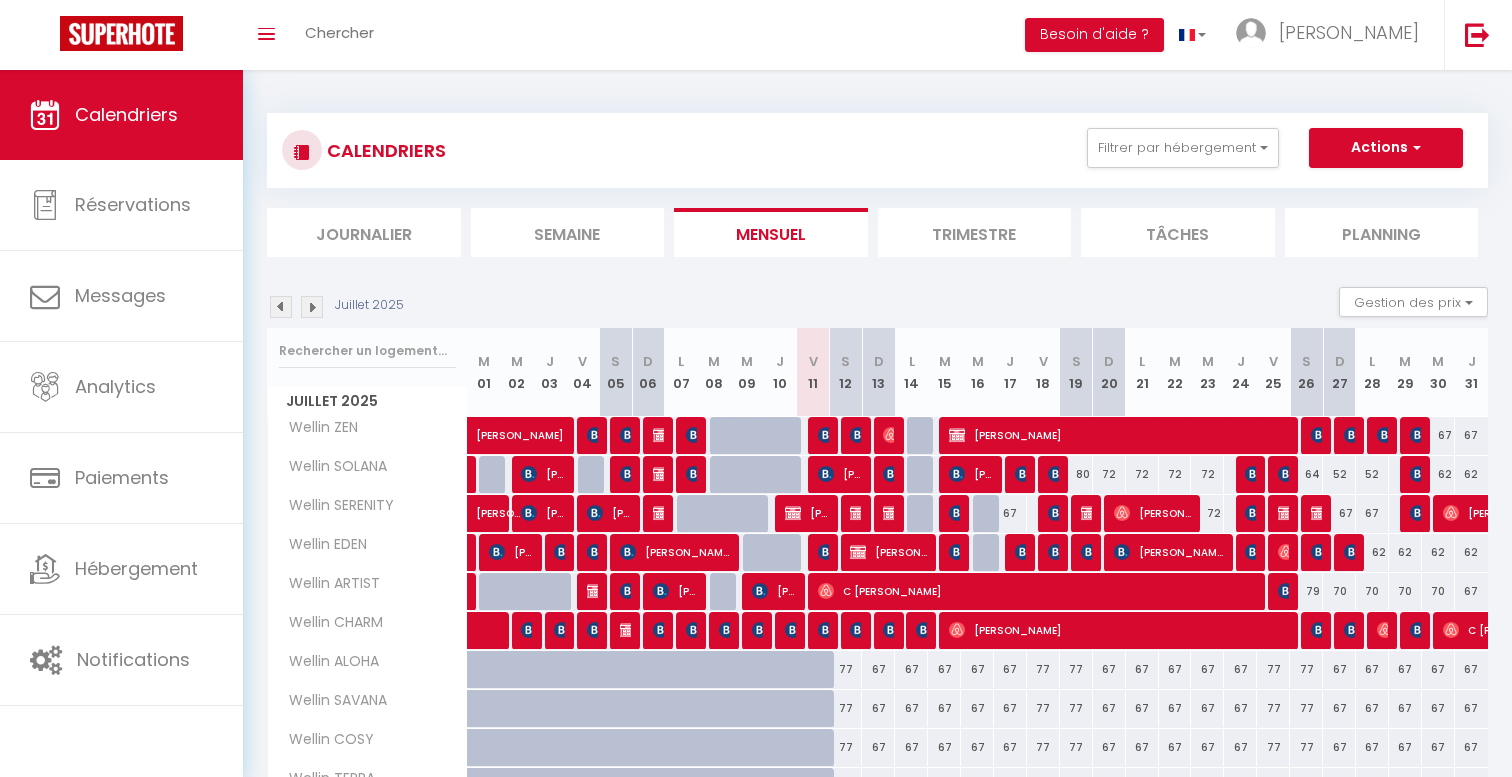scroll, scrollTop: 0, scrollLeft: 0, axis: both 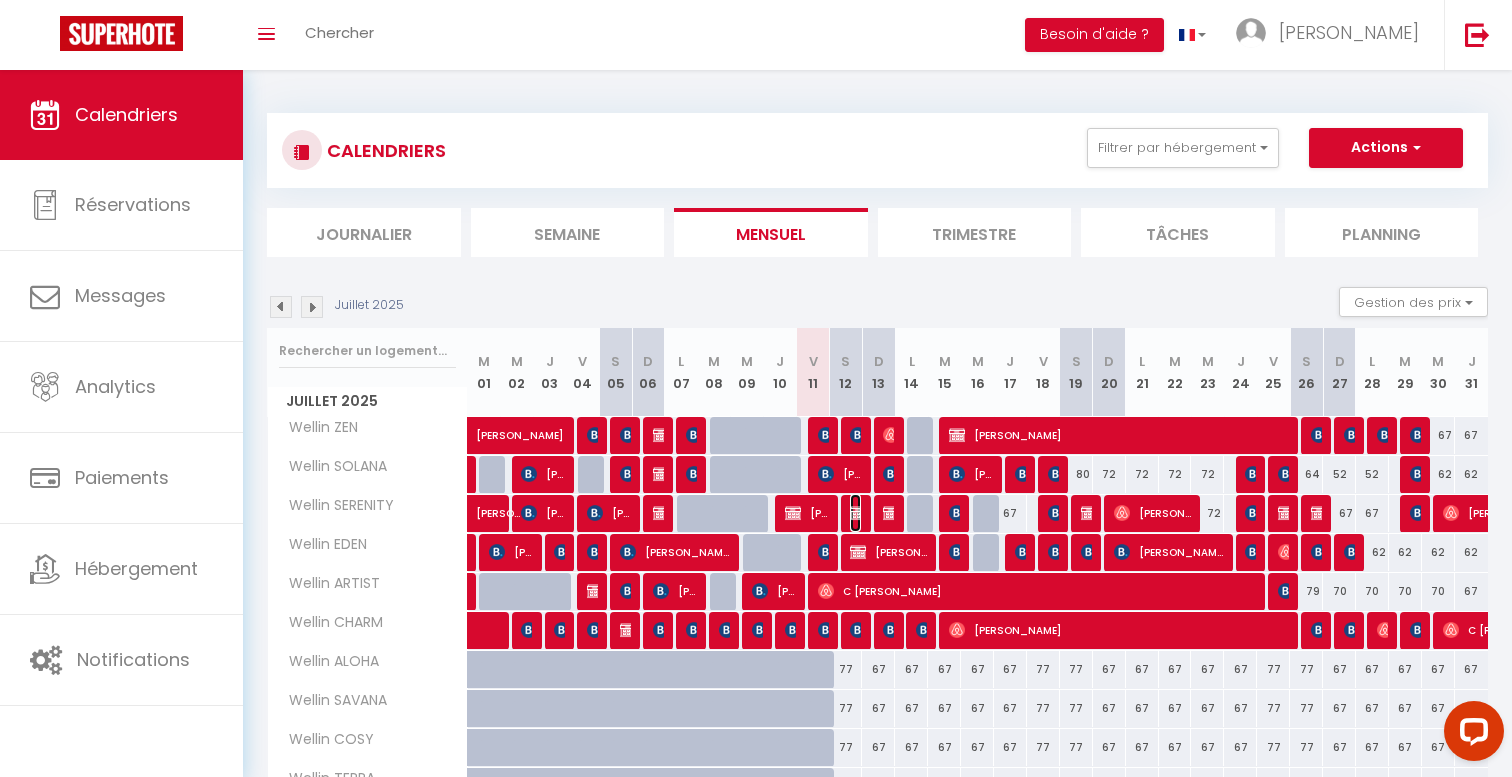 click at bounding box center (858, 513) 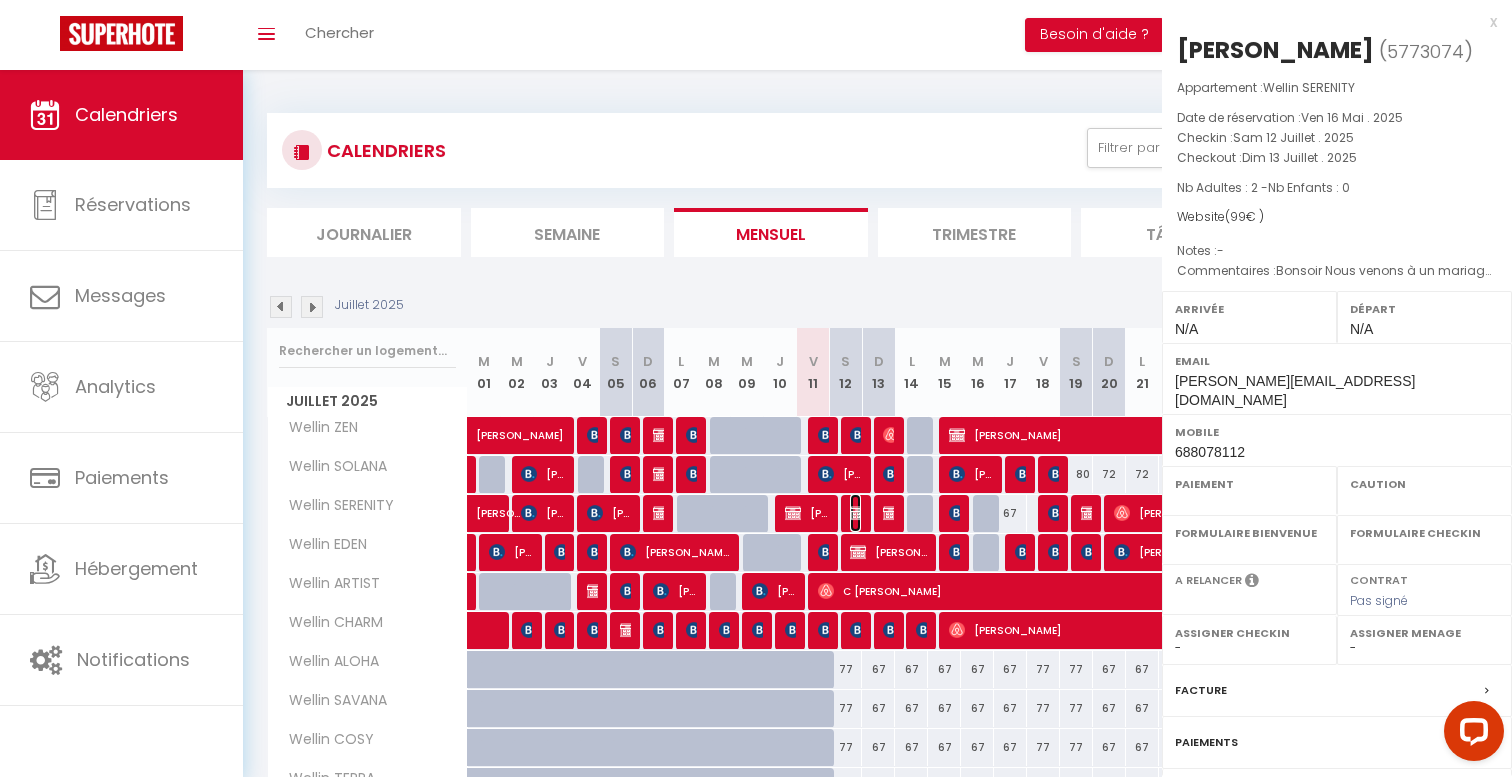 select on "OK" 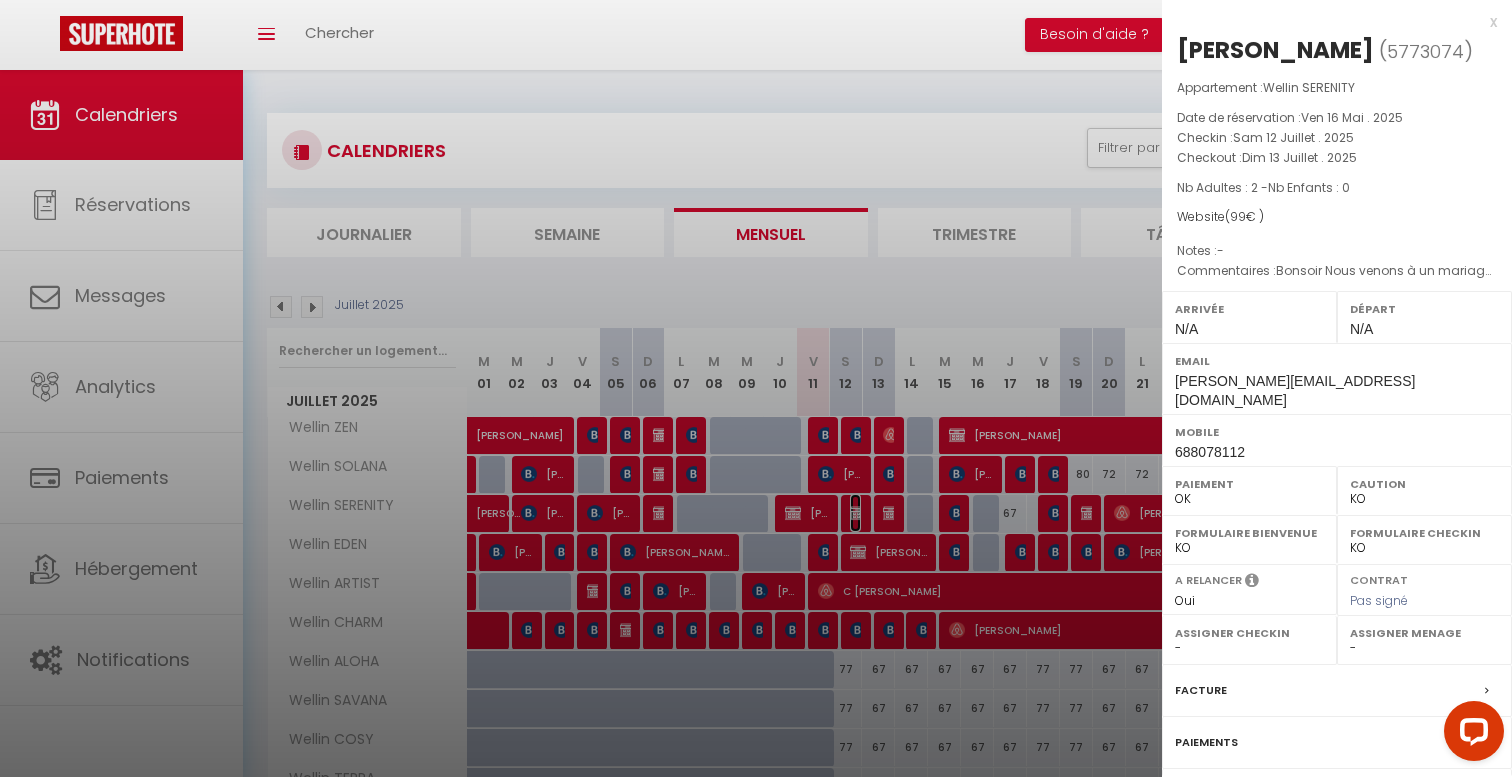 select on "42801" 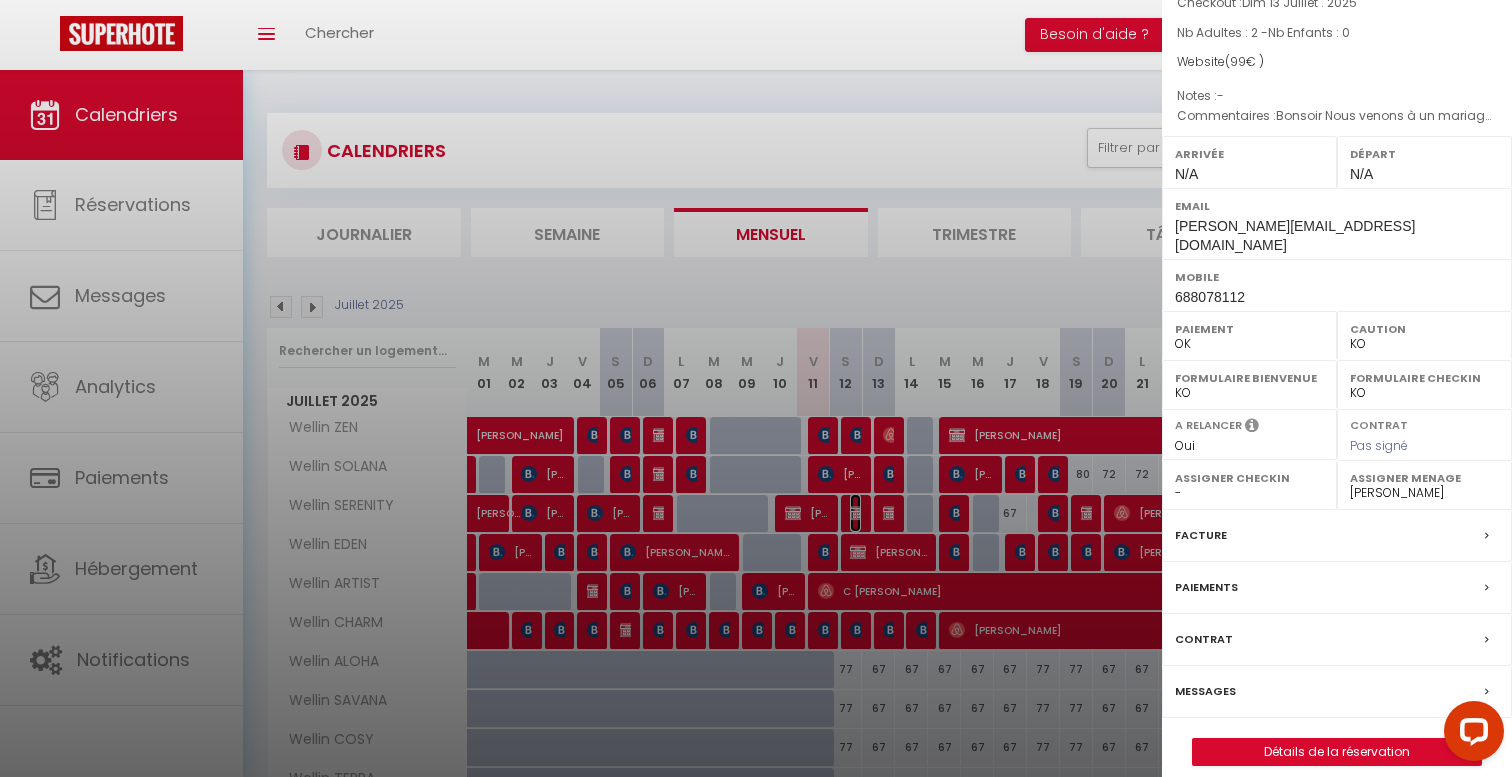 scroll, scrollTop: 122, scrollLeft: 0, axis: vertical 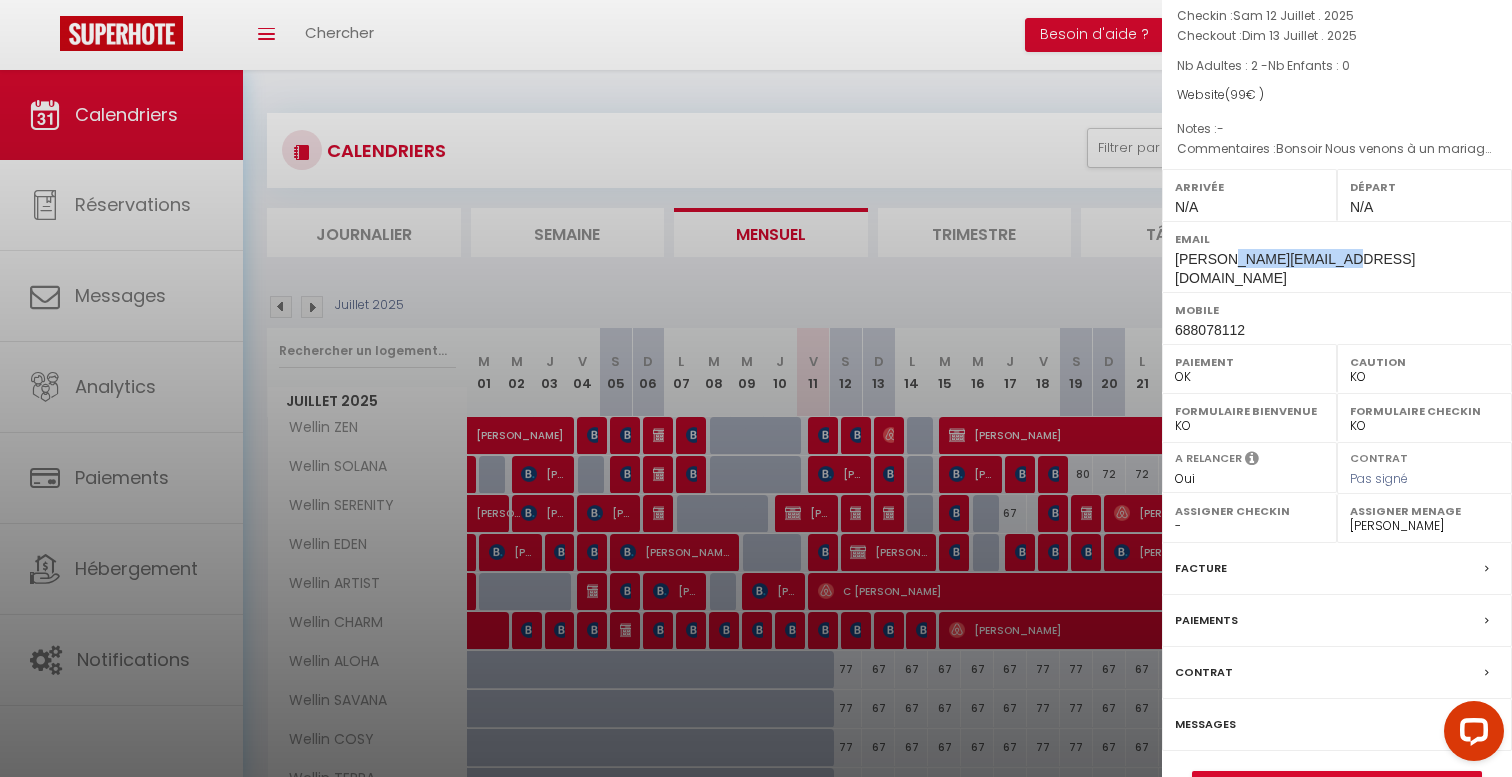 drag, startPoint x: 1360, startPoint y: 263, endPoint x: 1223, endPoint y: 263, distance: 137 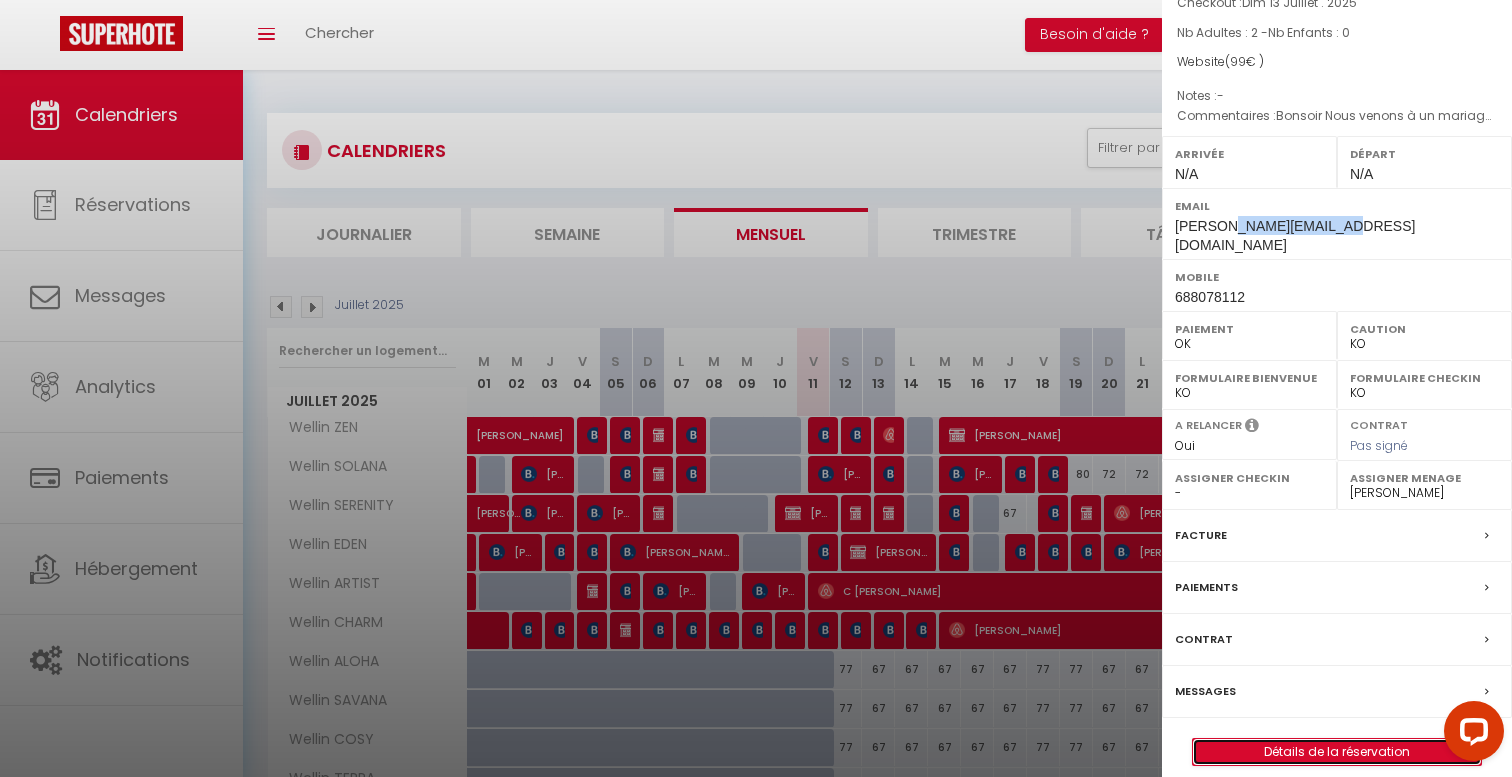 click on "Détails de la réservation" at bounding box center [1337, 752] 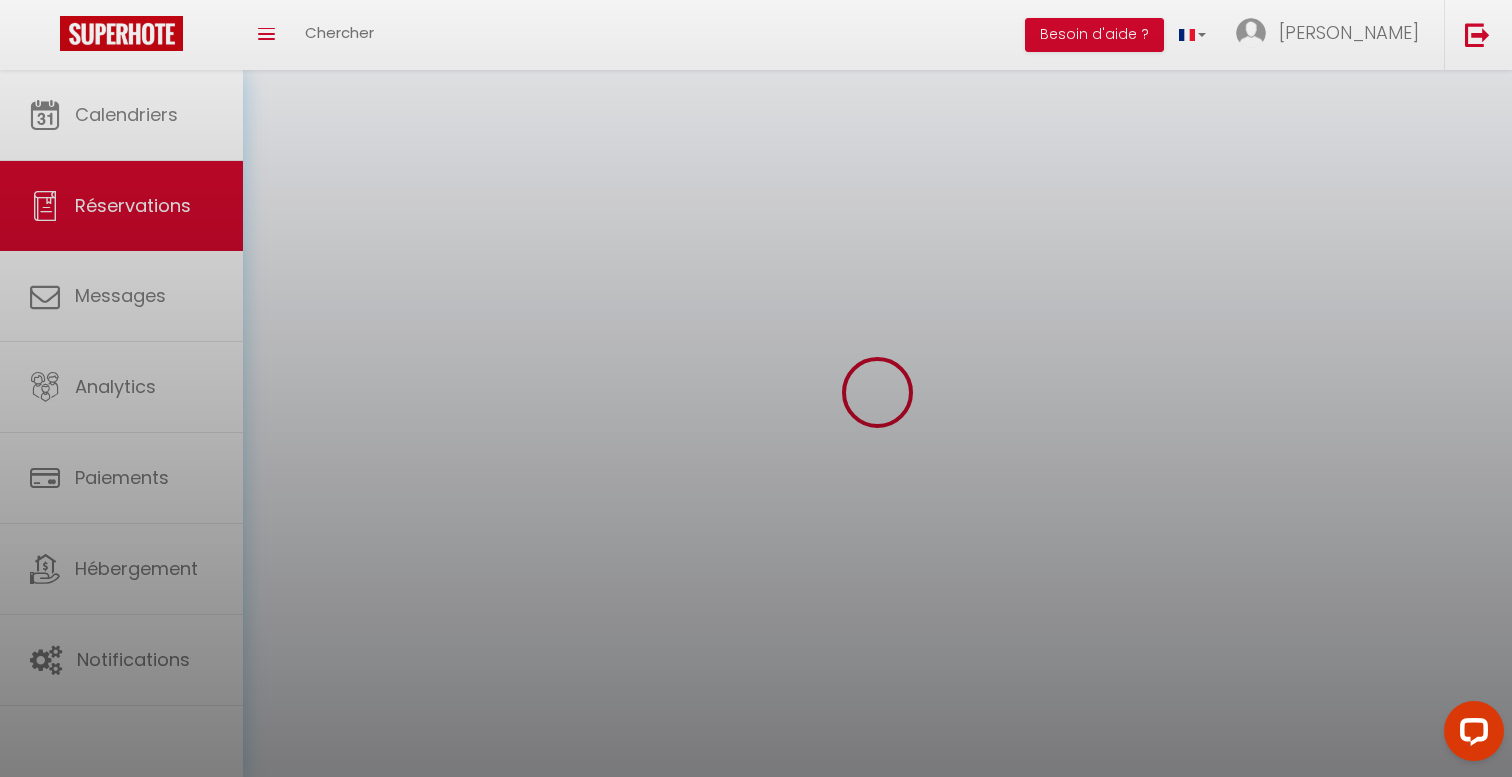 select 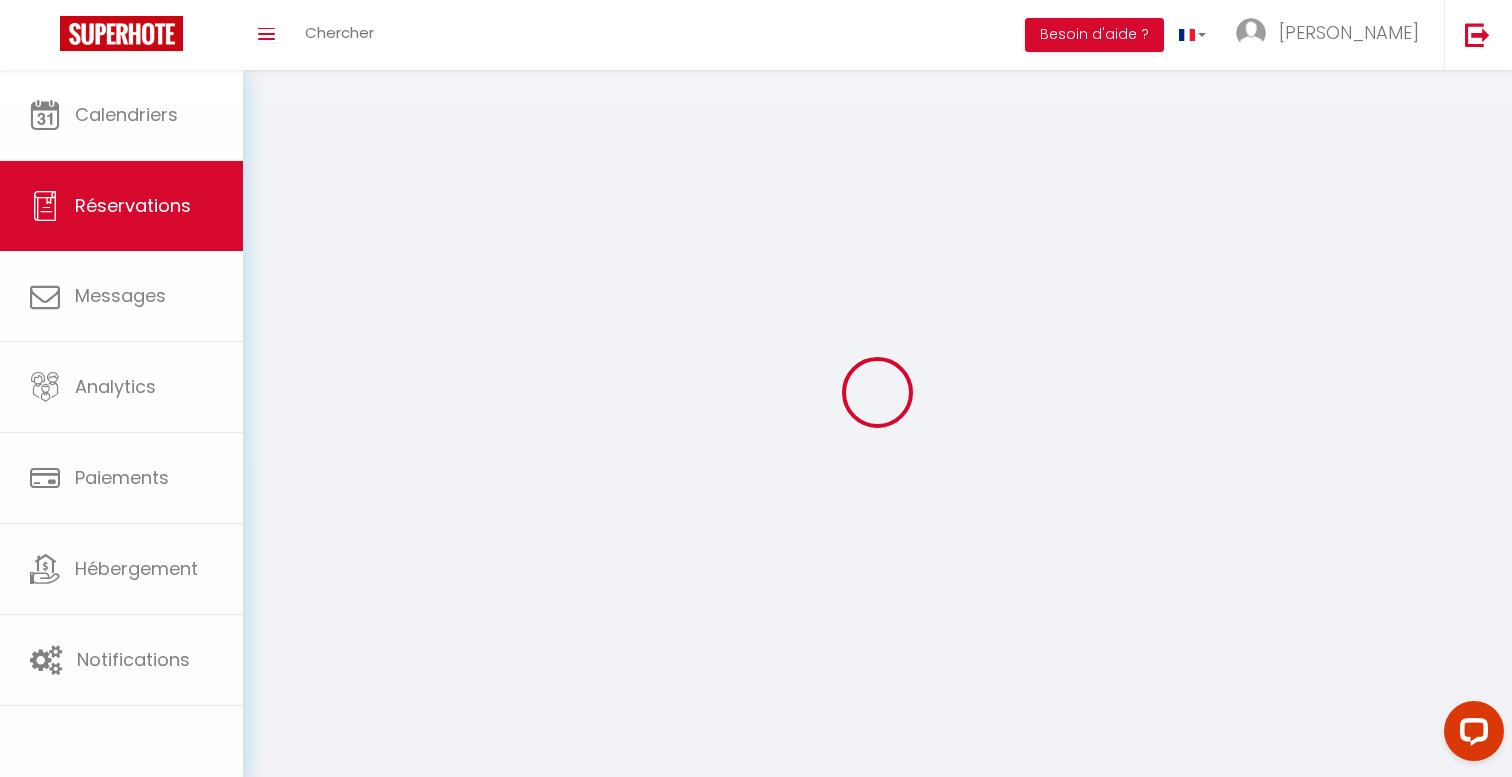 select 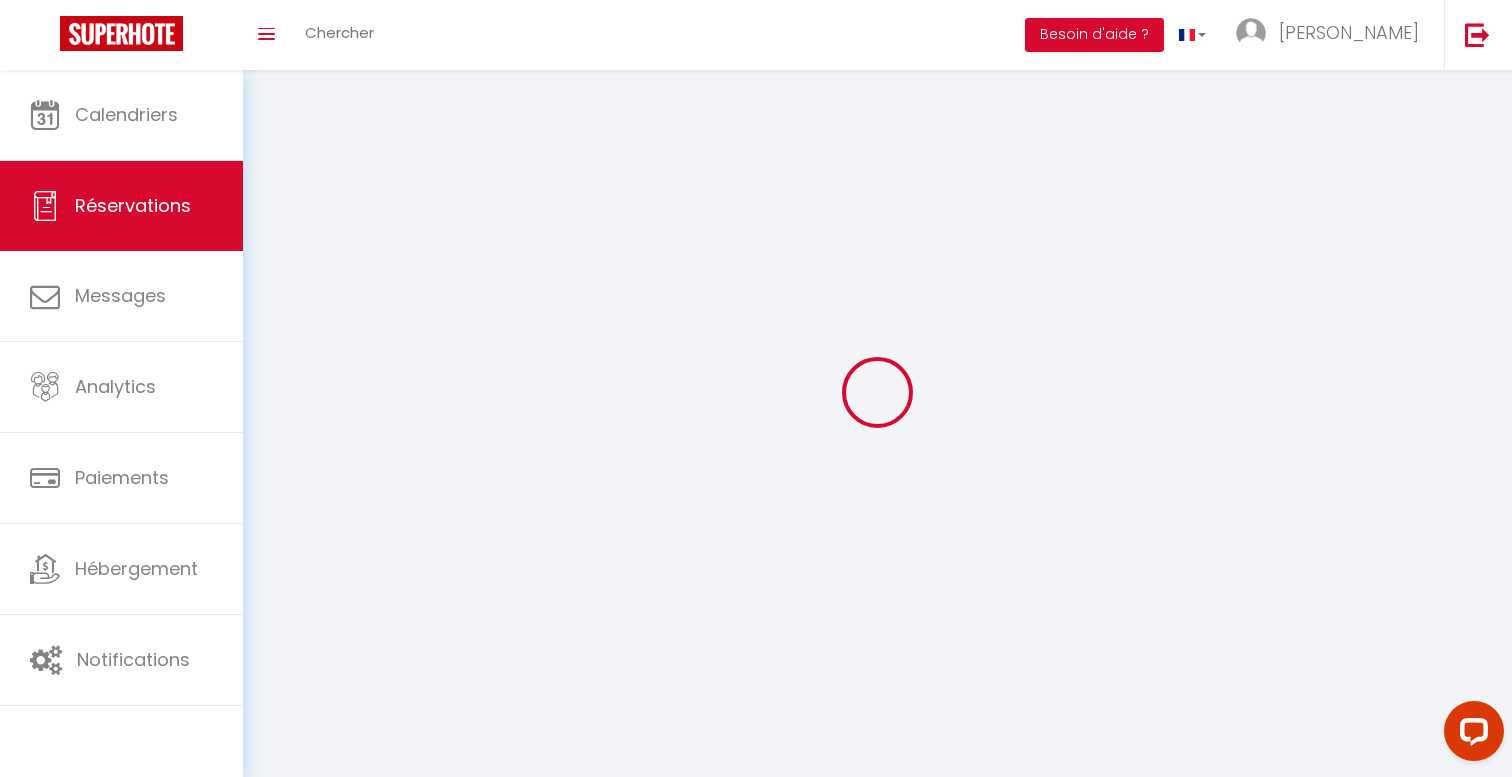 type on "[PERSON_NAME]" 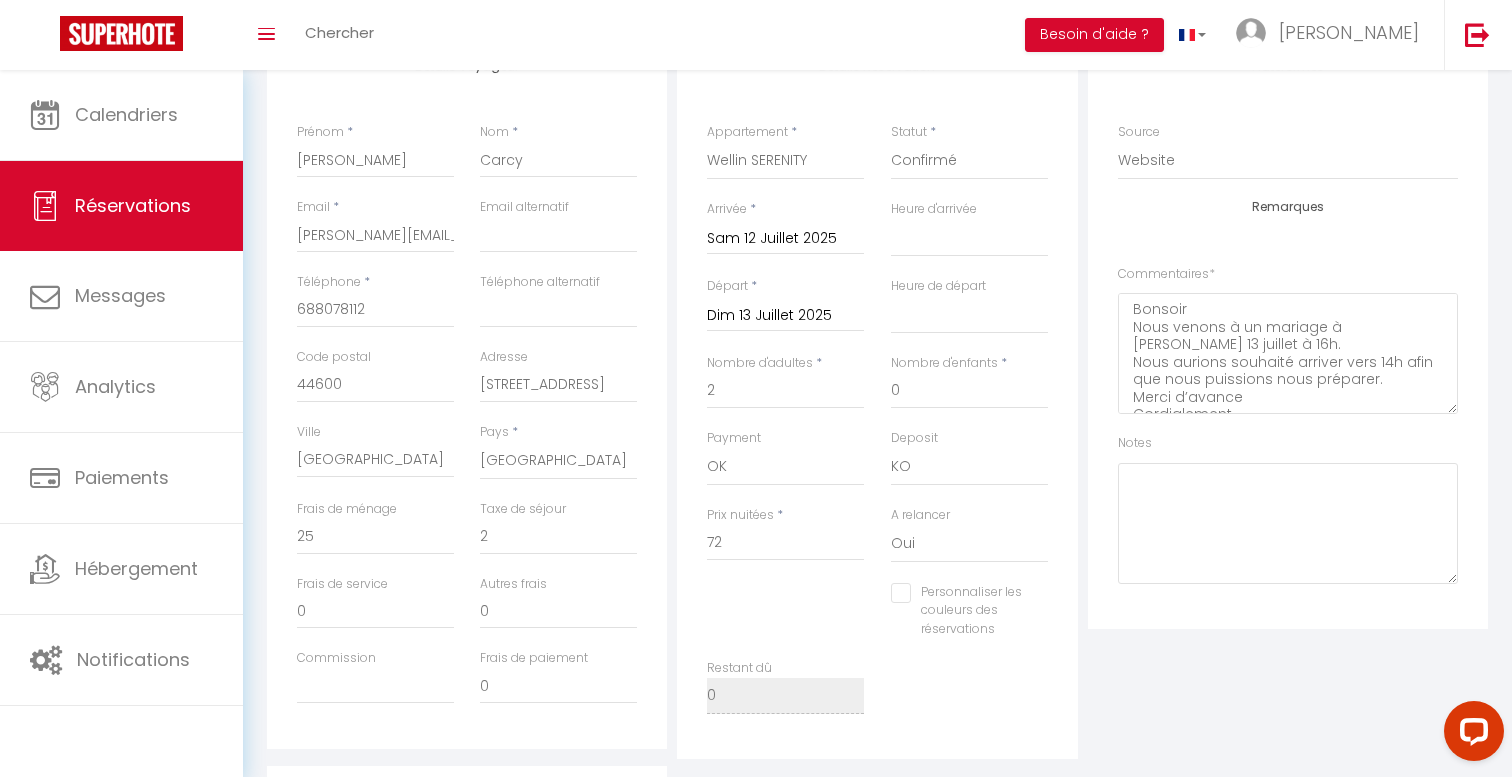 scroll, scrollTop: 0, scrollLeft: 0, axis: both 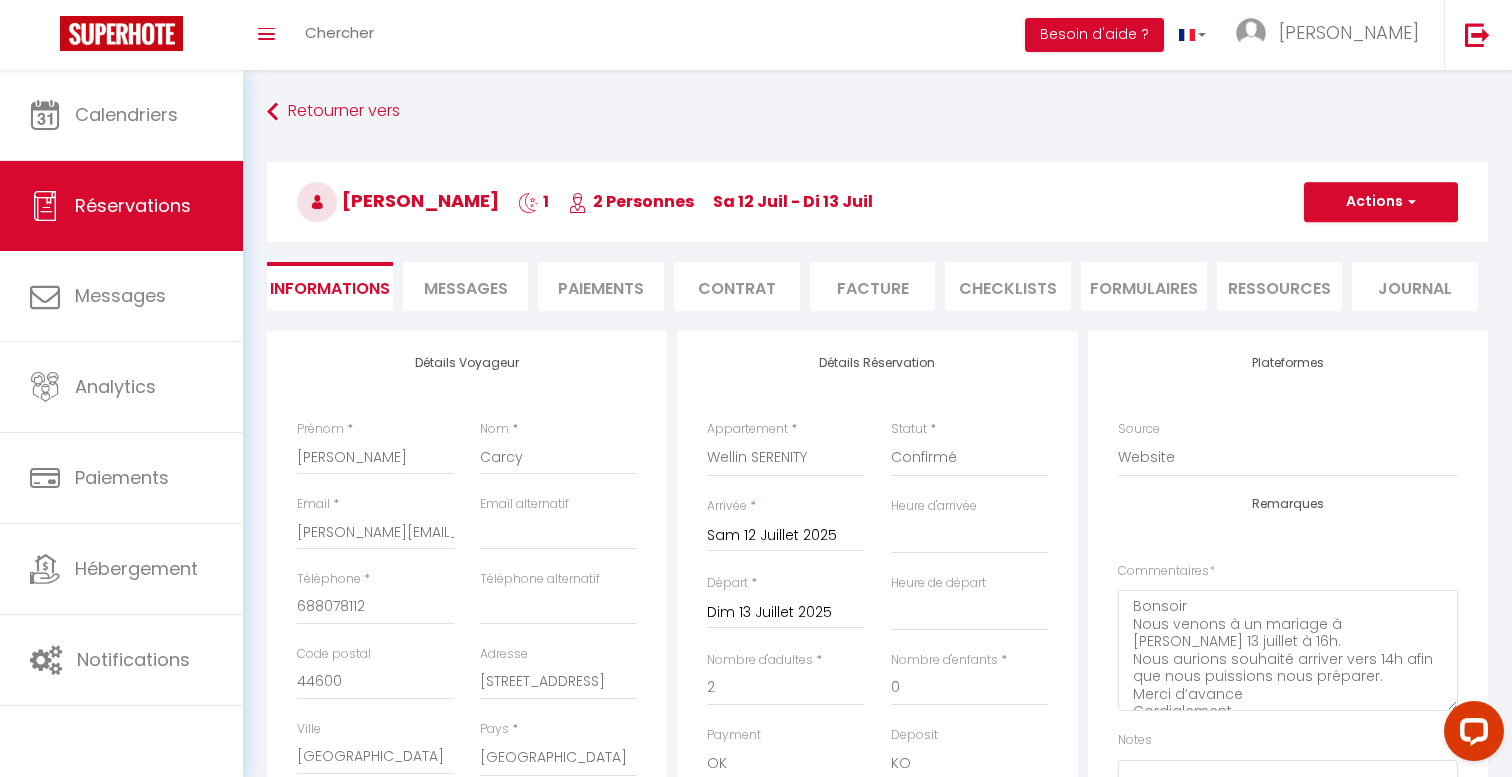 click on "Messages" at bounding box center [466, 288] 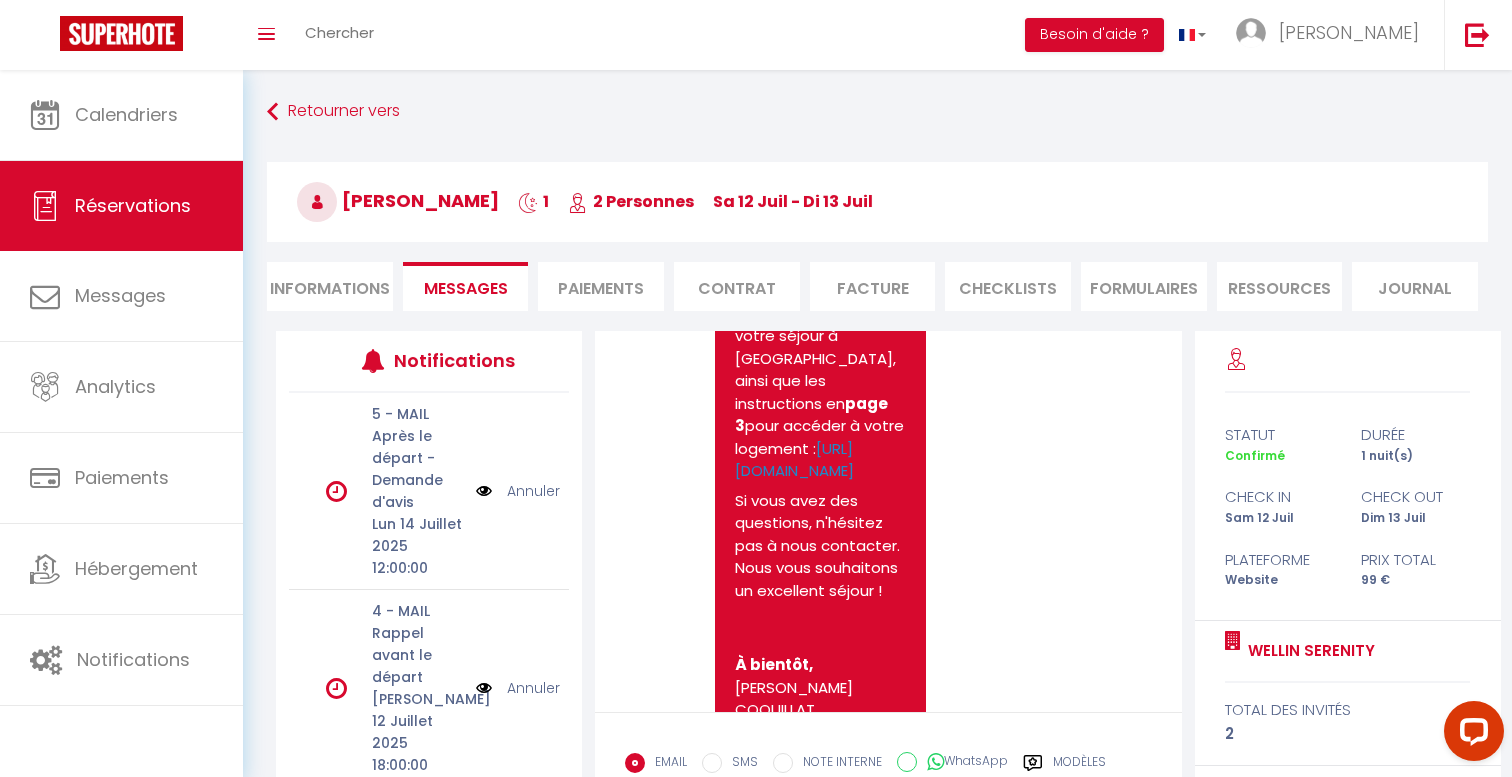 scroll, scrollTop: 2424, scrollLeft: 0, axis: vertical 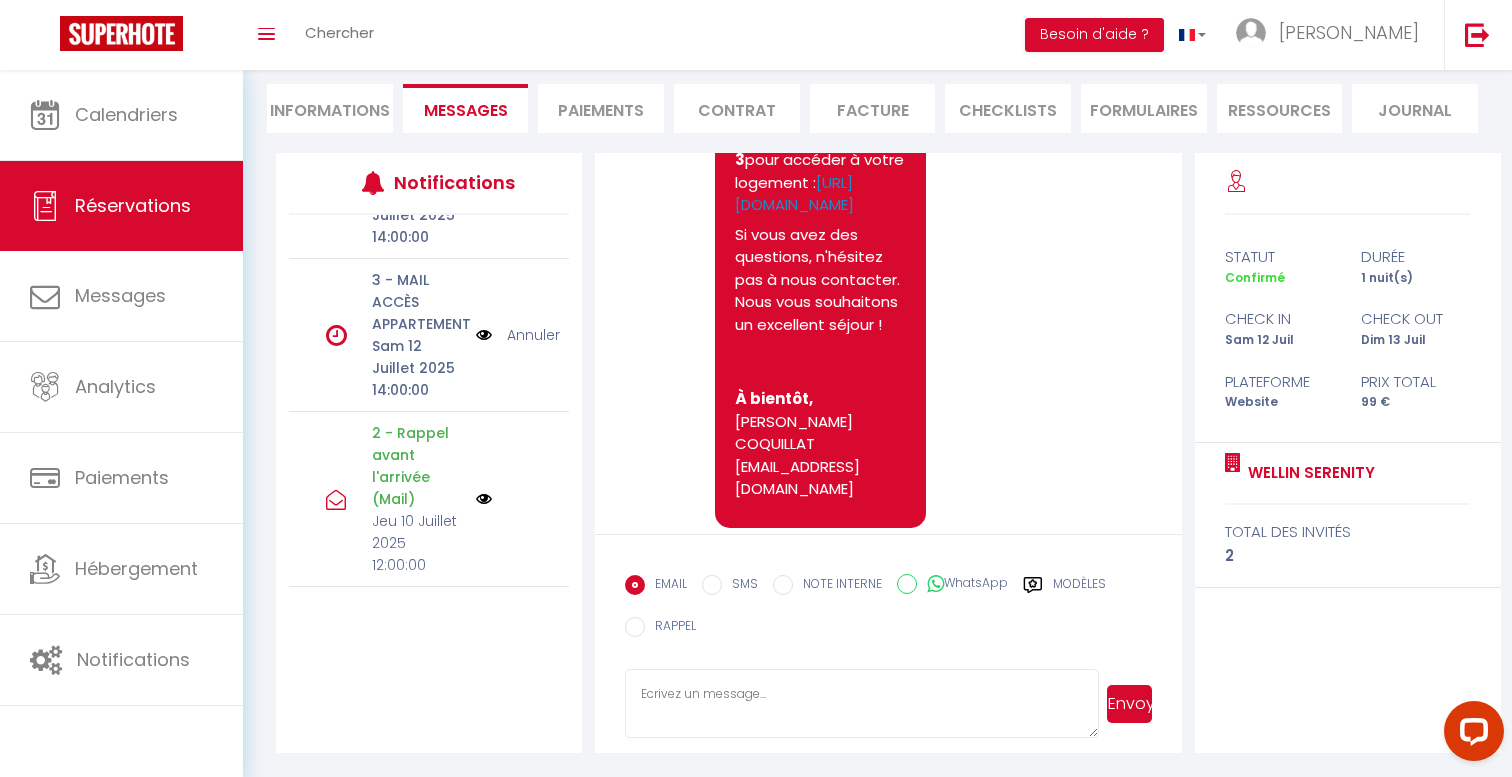 click at bounding box center [484, 335] 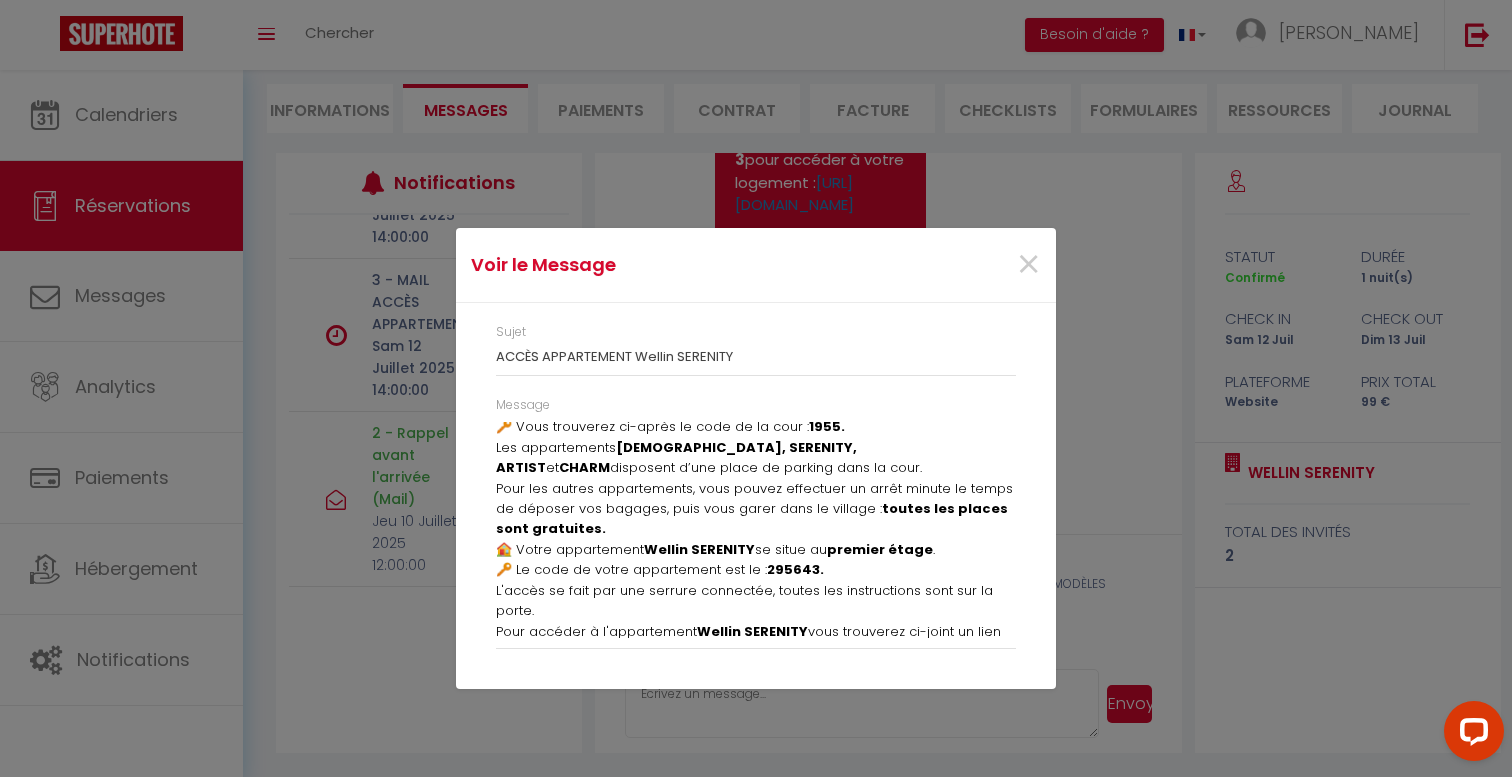 scroll, scrollTop: 233, scrollLeft: 0, axis: vertical 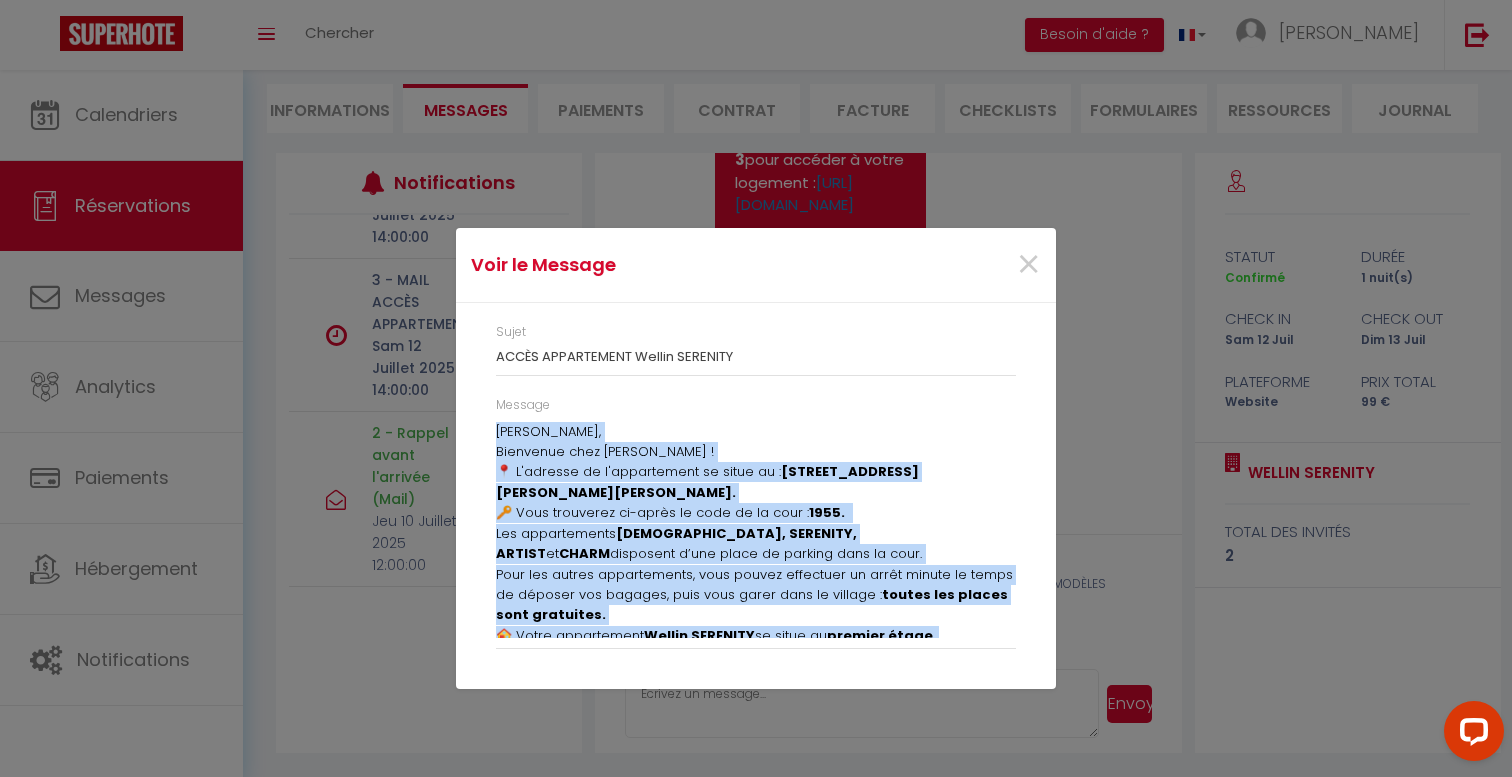 drag, startPoint x: 651, startPoint y: 631, endPoint x: 489, endPoint y: 437, distance: 252.74493 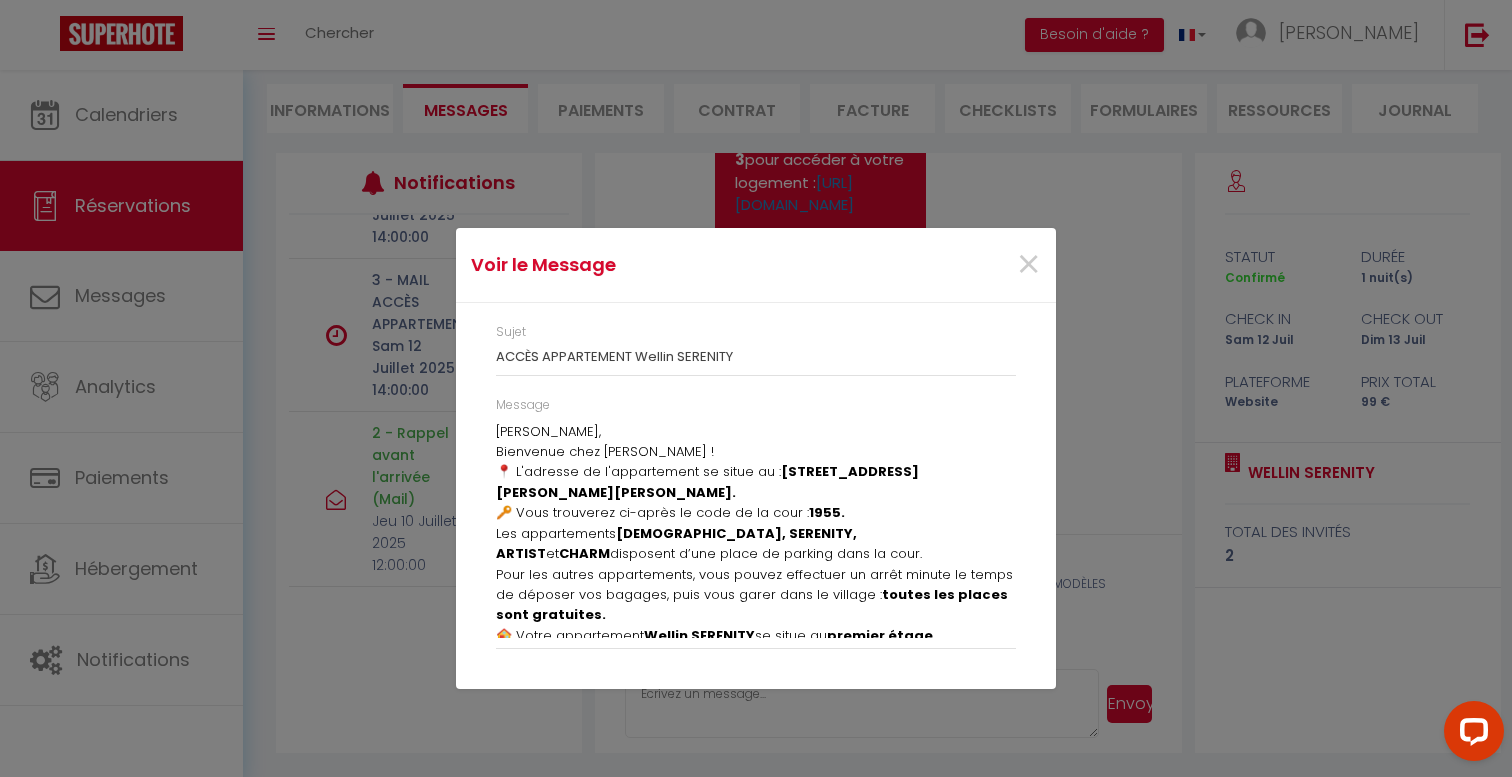 click on "ACCÈS APPARTEMENT Wellin SERENITY" at bounding box center (756, 357) 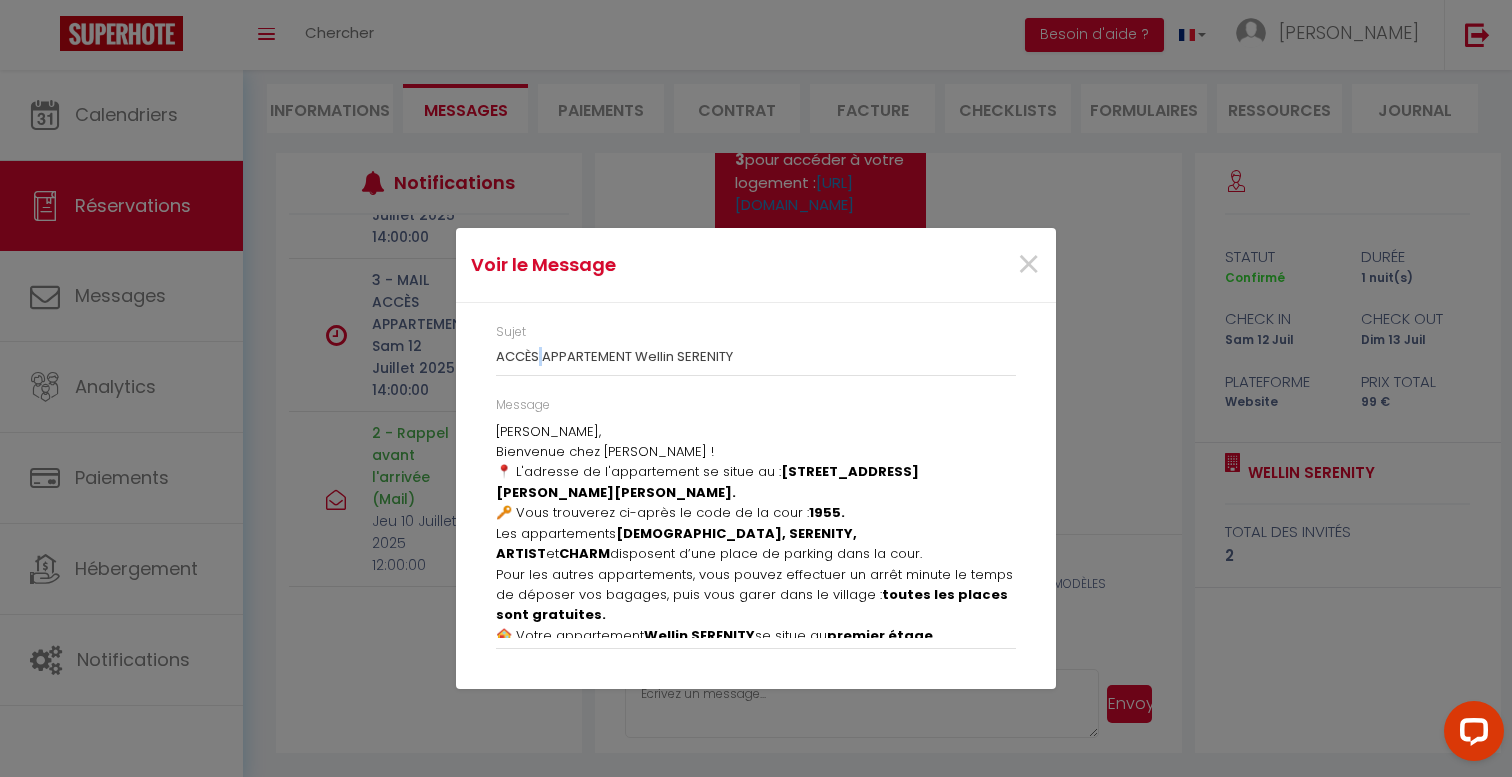 click on "ACCÈS APPARTEMENT Wellin SERENITY" at bounding box center (756, 357) 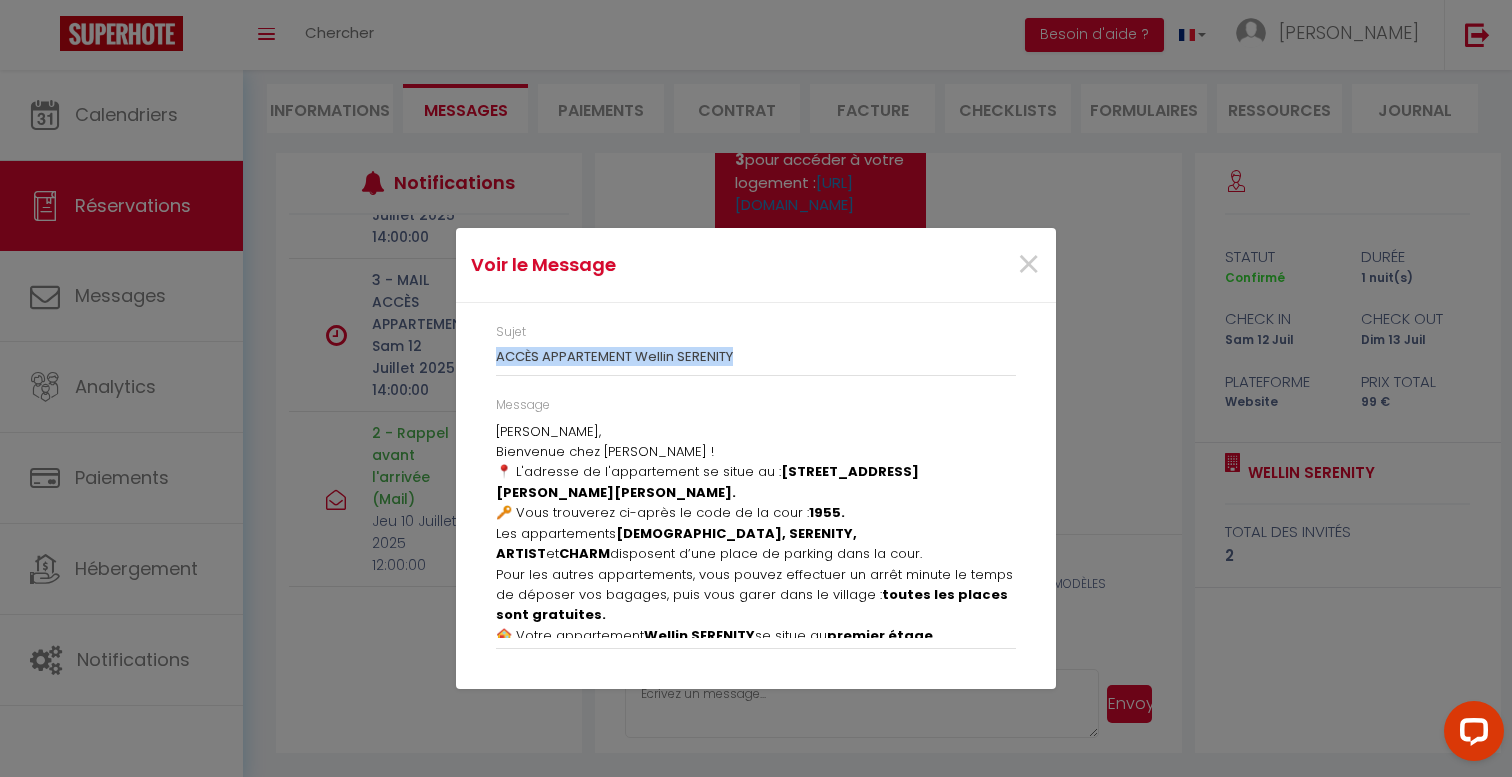 click on "ACCÈS APPARTEMENT Wellin SERENITY" at bounding box center (756, 357) 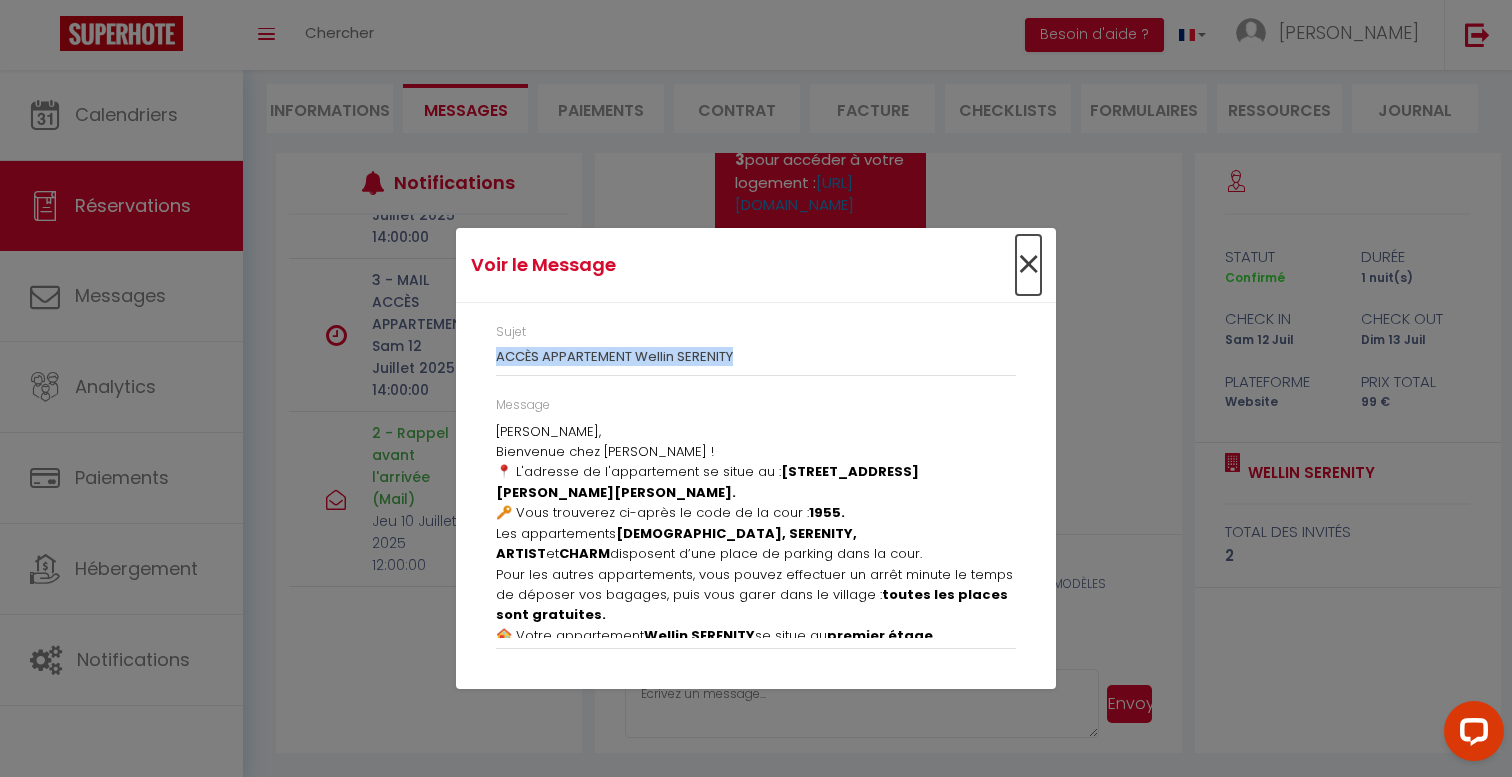 click on "×" at bounding box center [1028, 265] 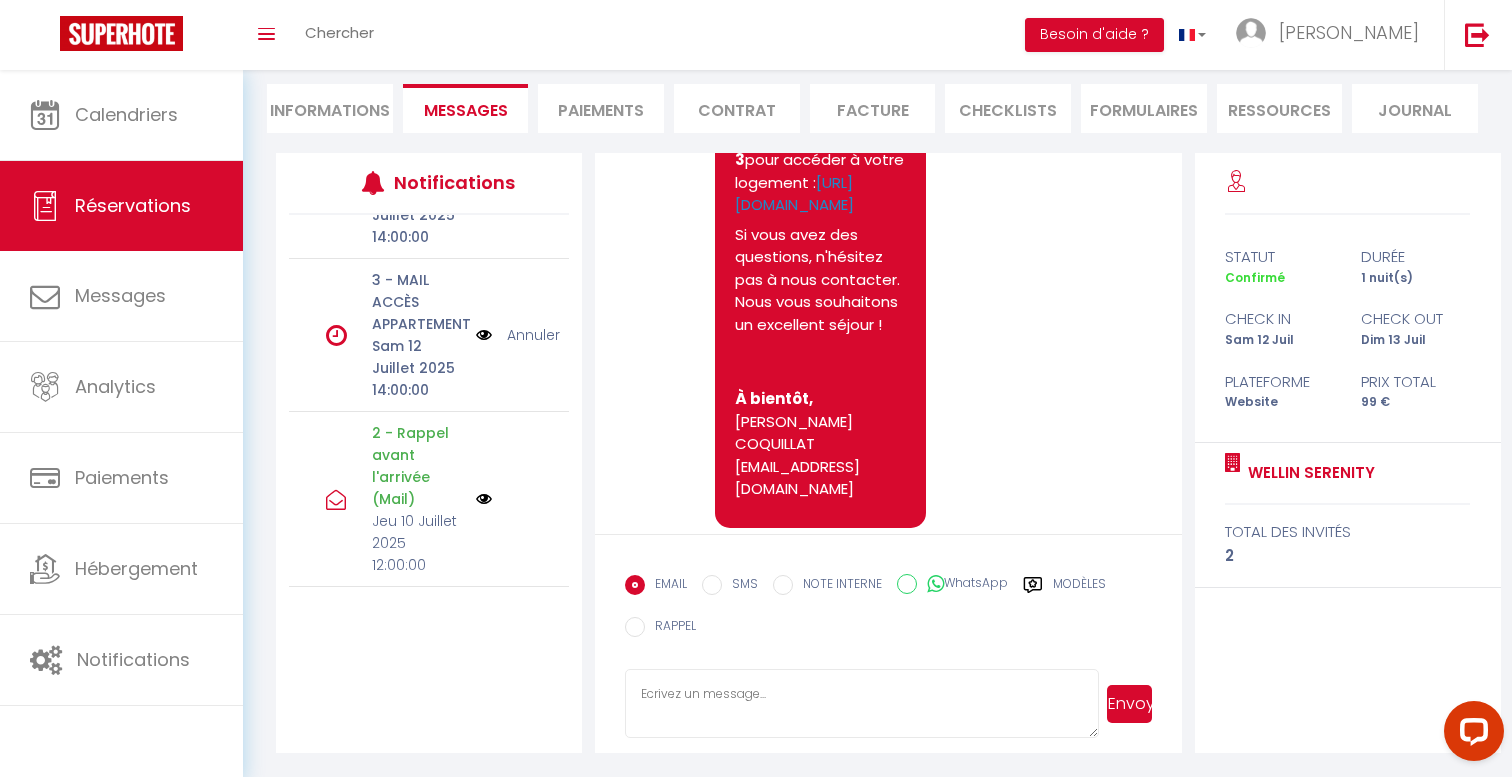 click on "Informations" at bounding box center [330, 108] 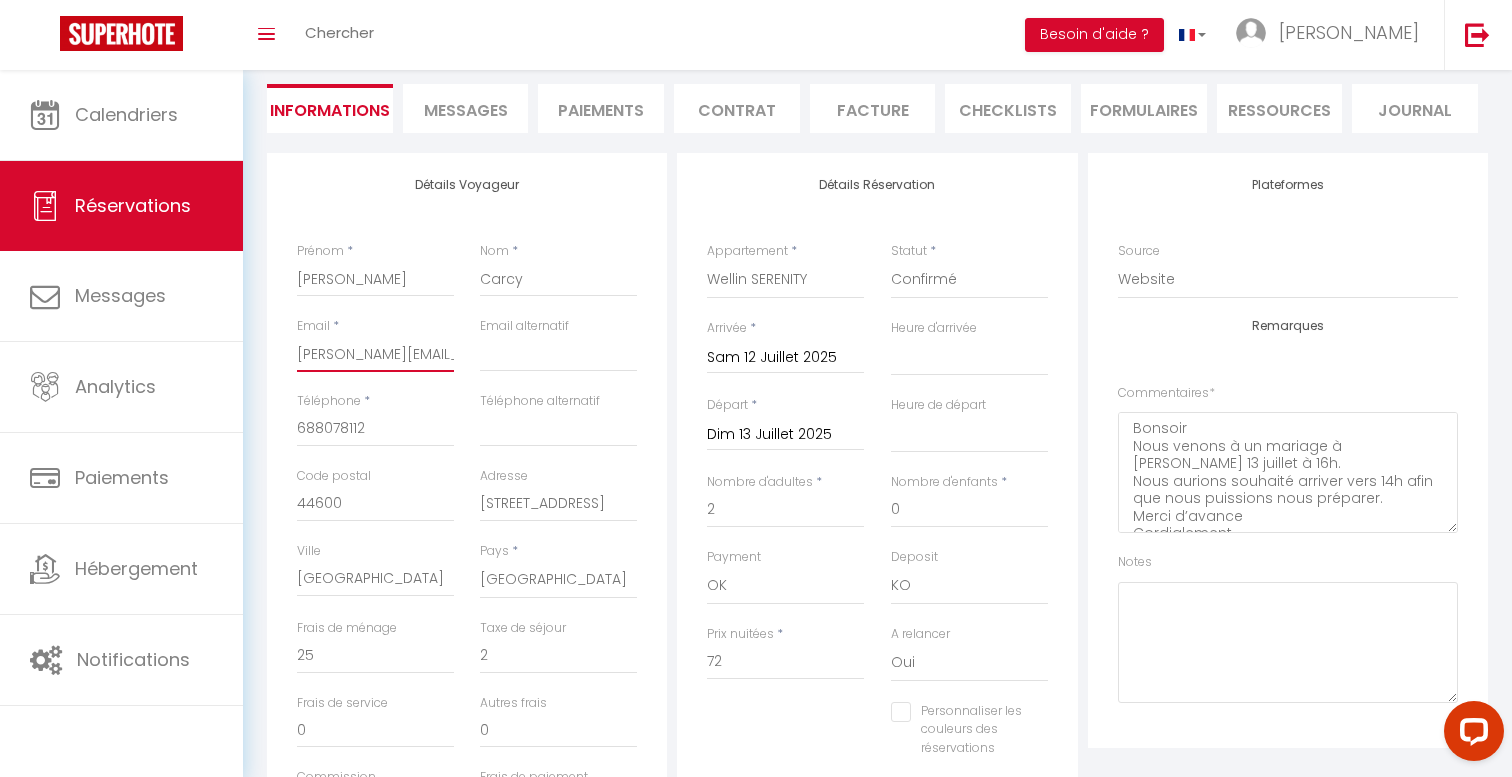 click on "[PERSON_NAME][EMAIL_ADDRESS][DOMAIN_NAME]" at bounding box center [375, 354] 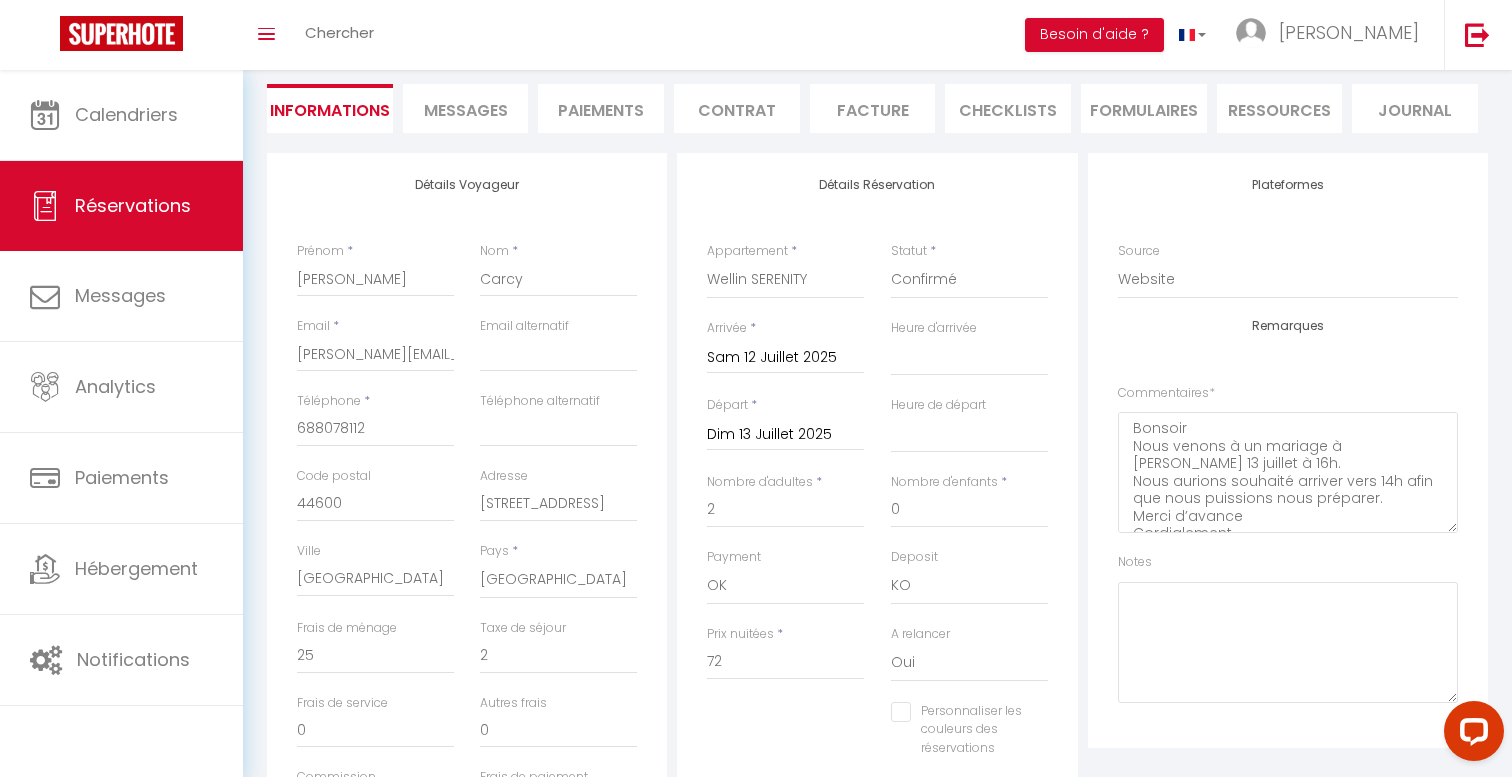 select 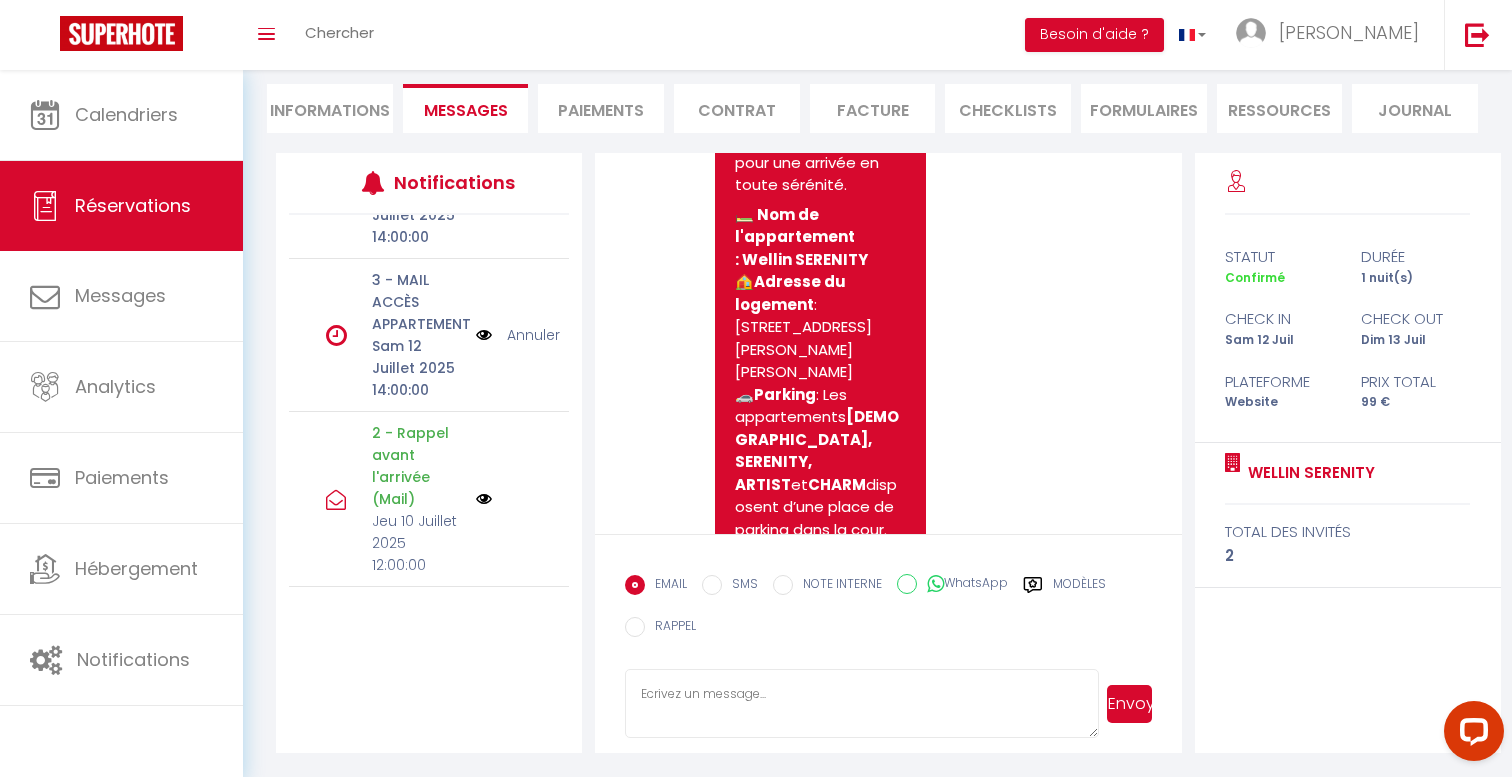 scroll, scrollTop: 1222, scrollLeft: 0, axis: vertical 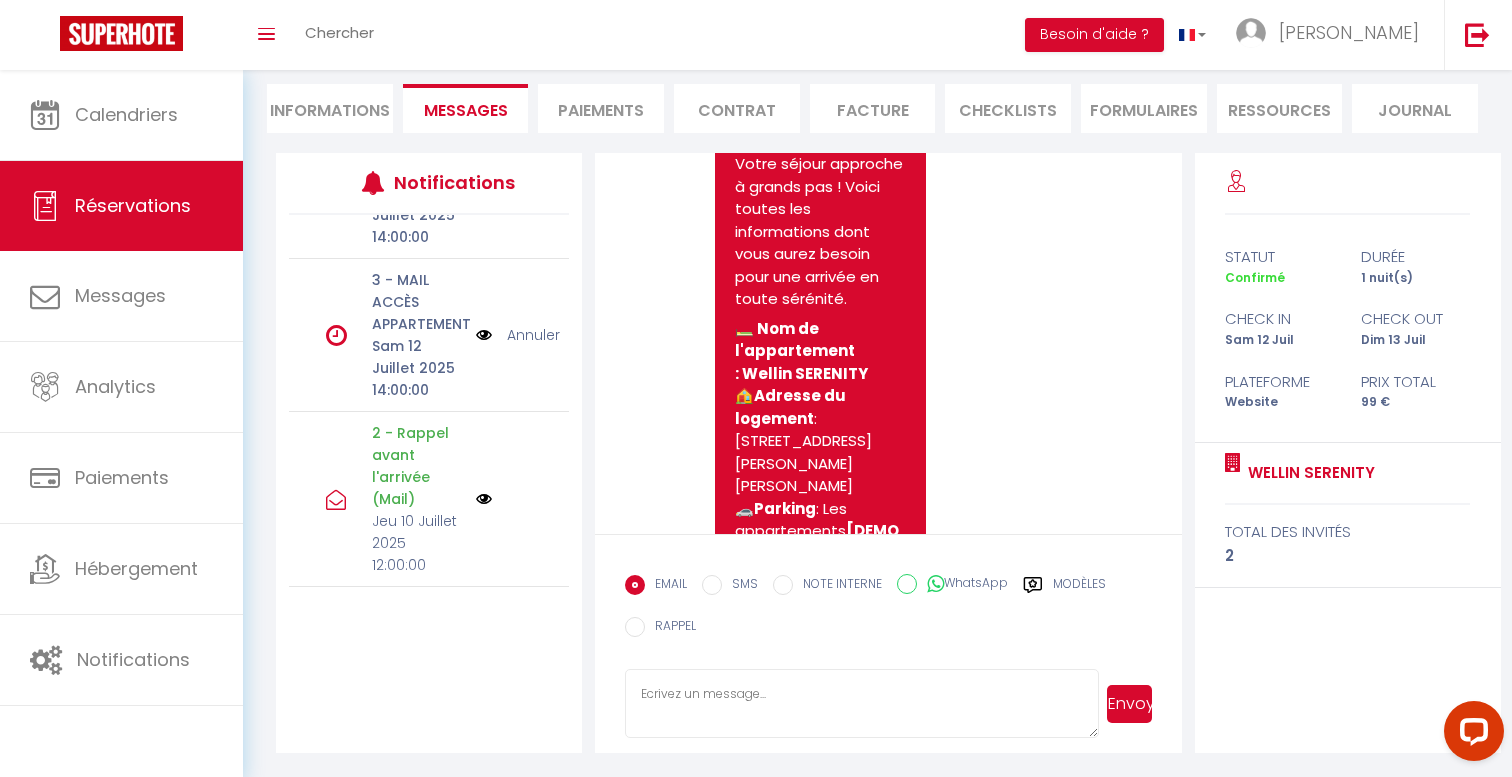 click on "Informations" at bounding box center (330, 108) 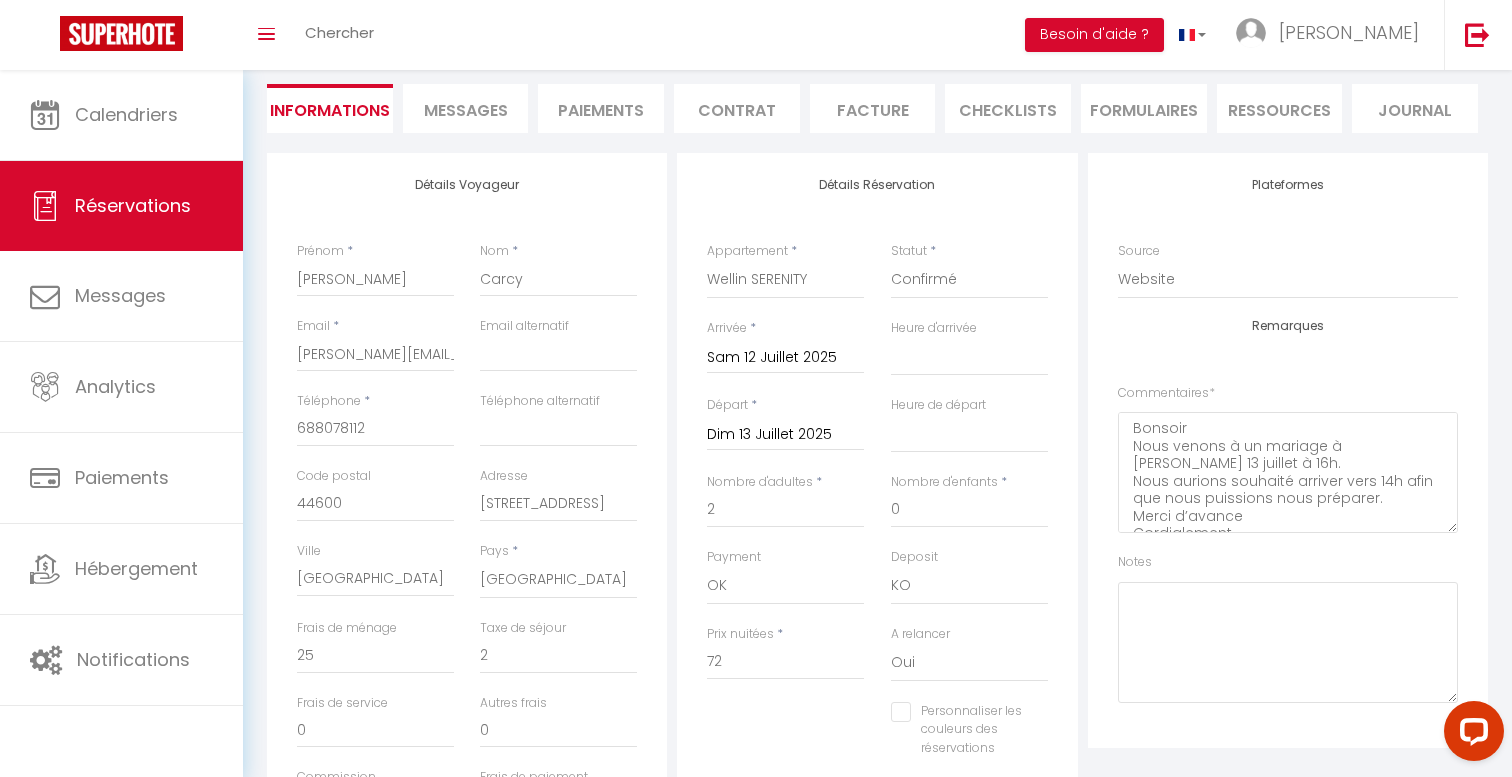 select 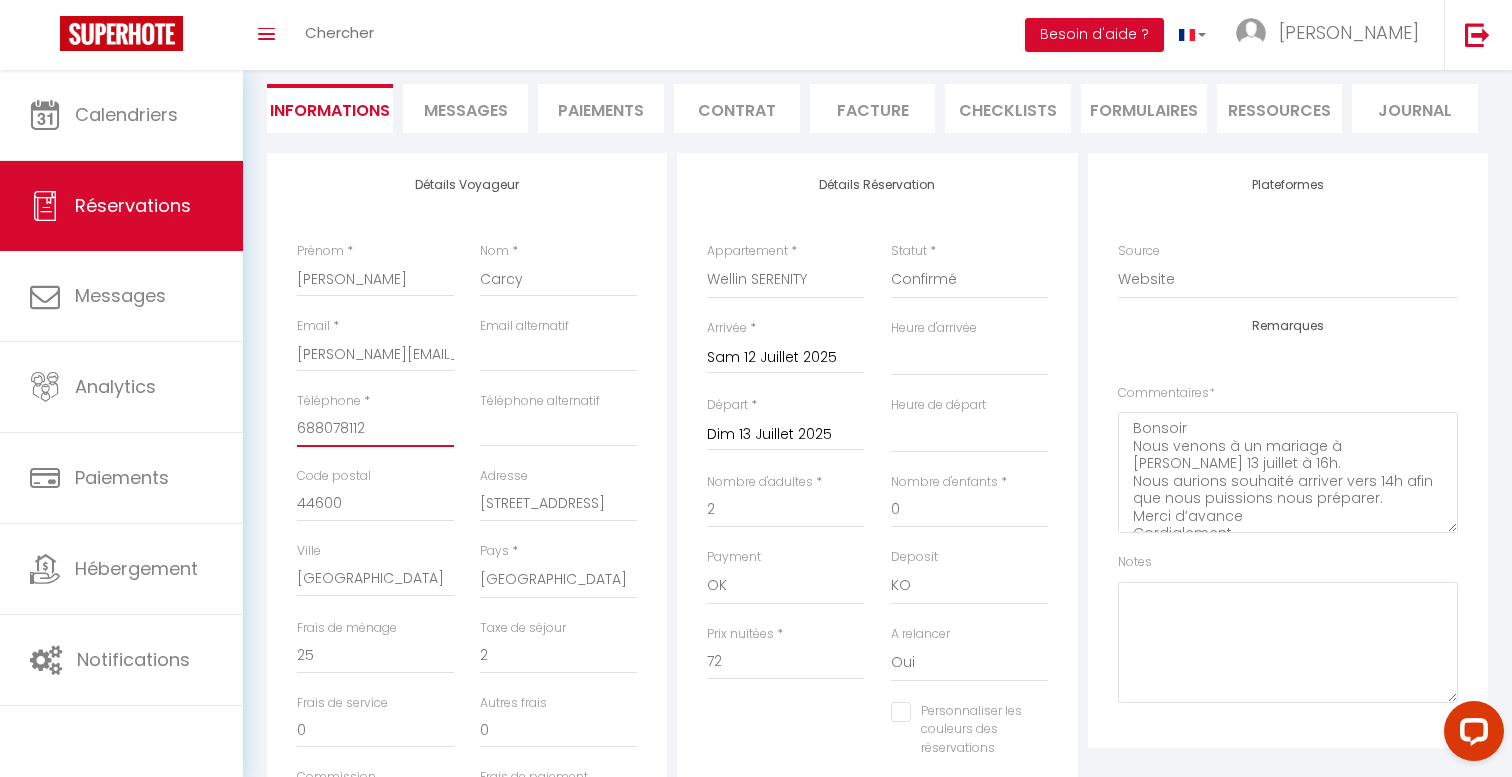 click on "688078112" at bounding box center (375, 429) 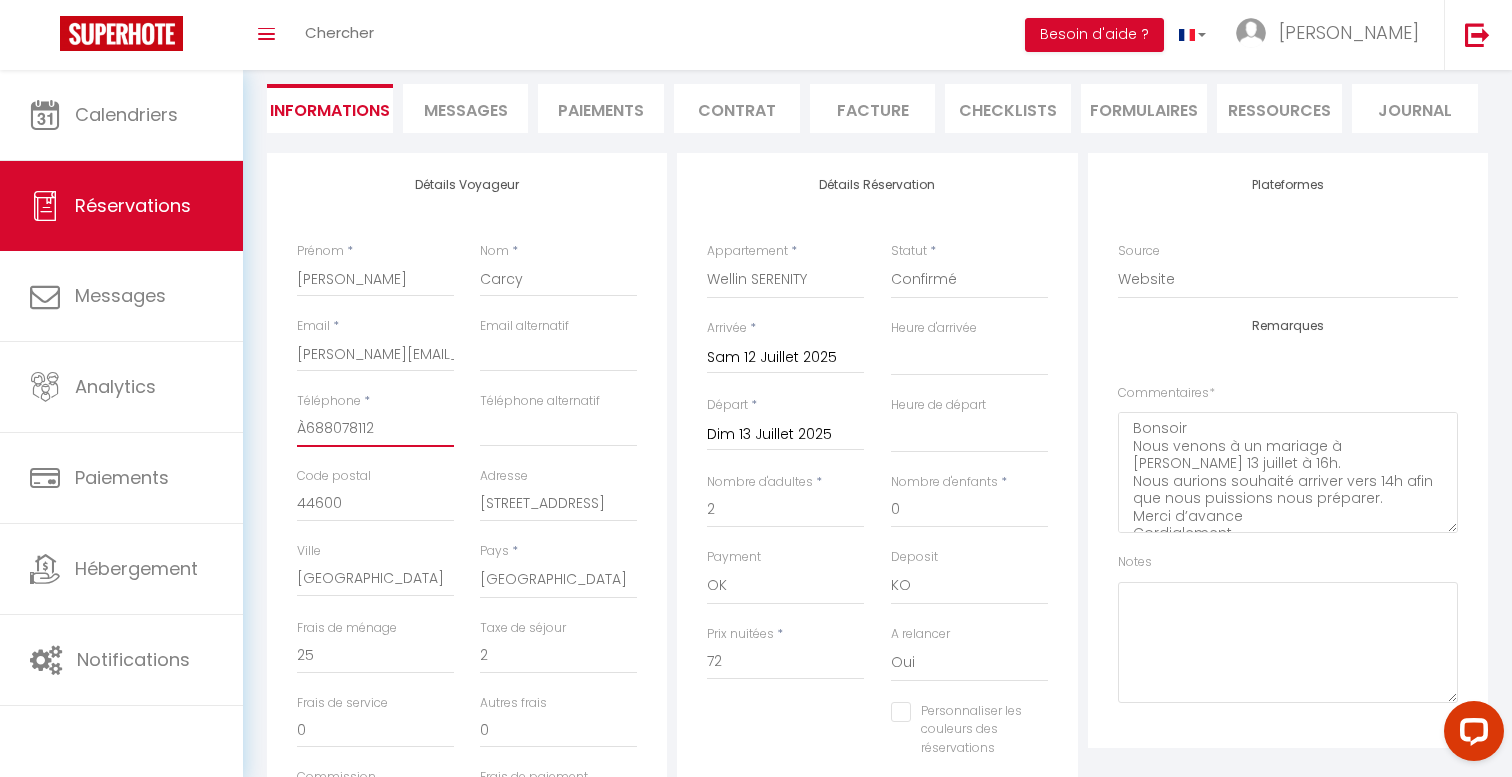 select 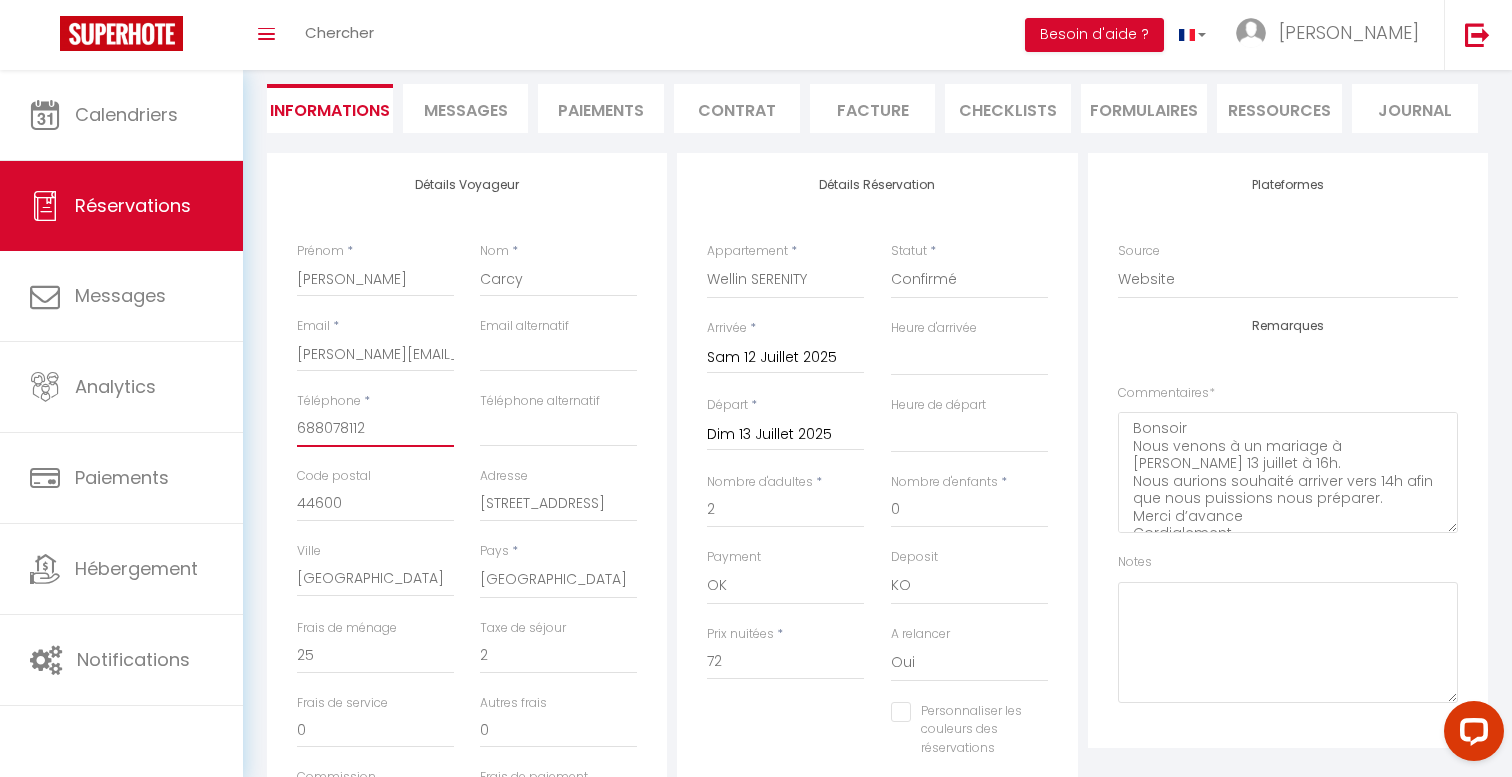select 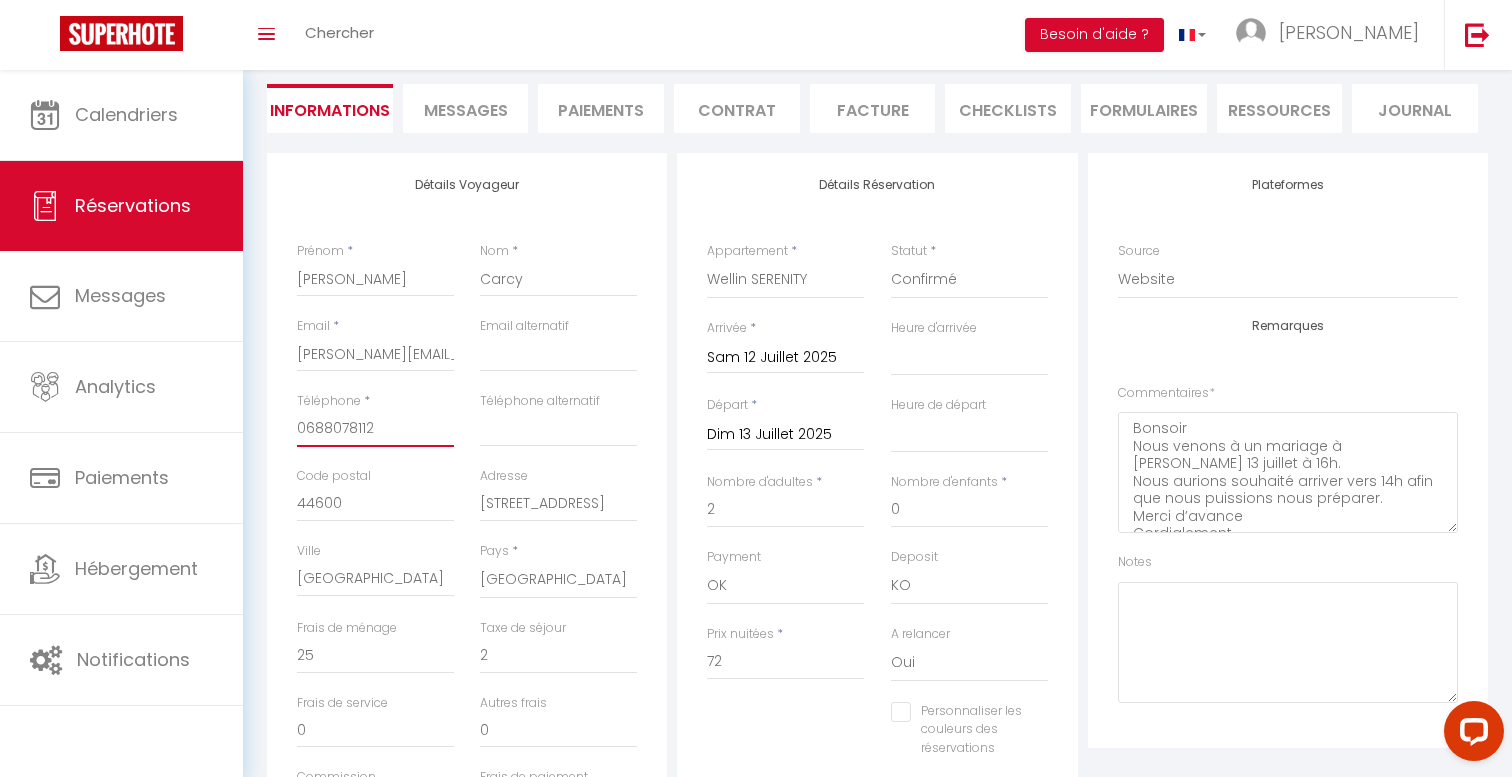 select 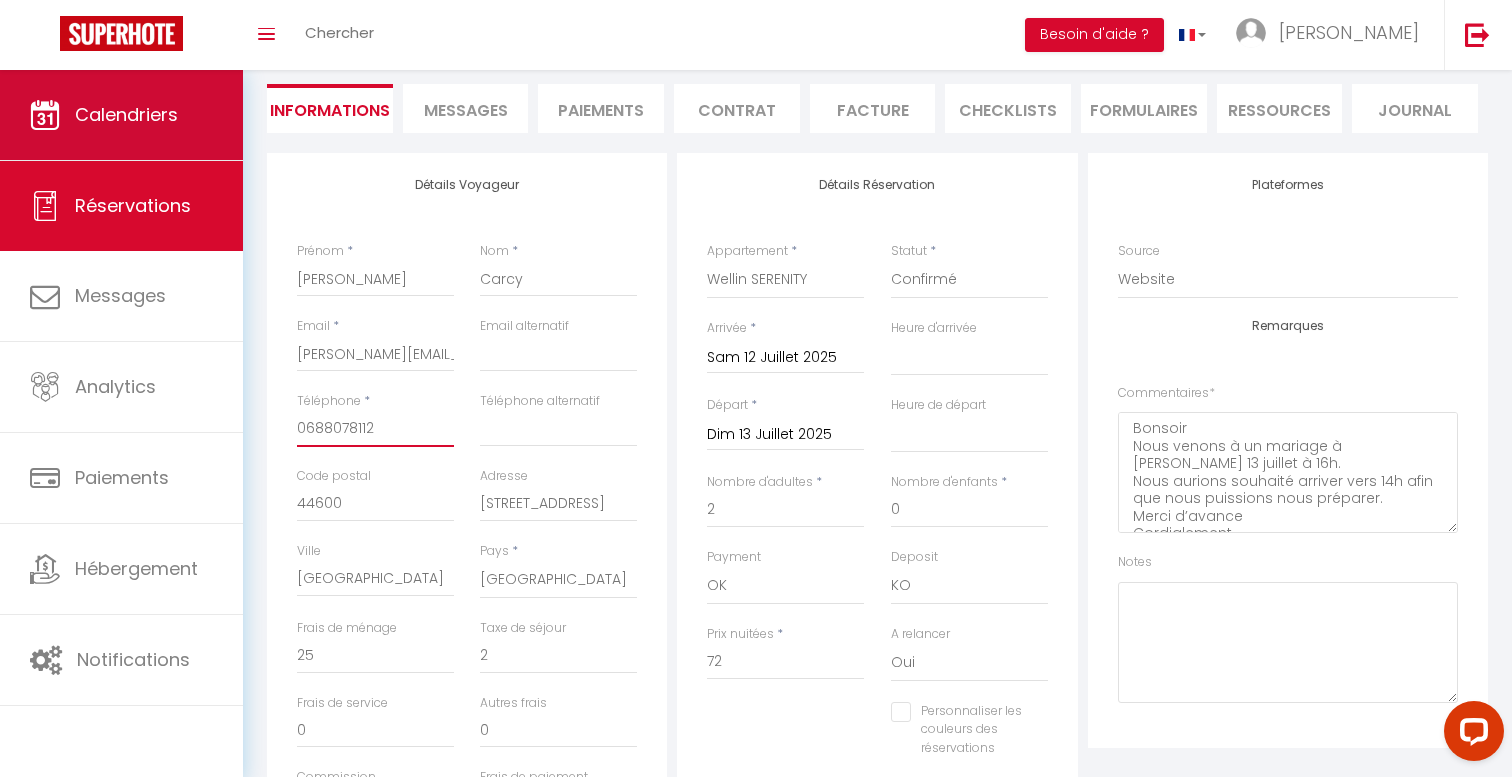 type on "0688078112" 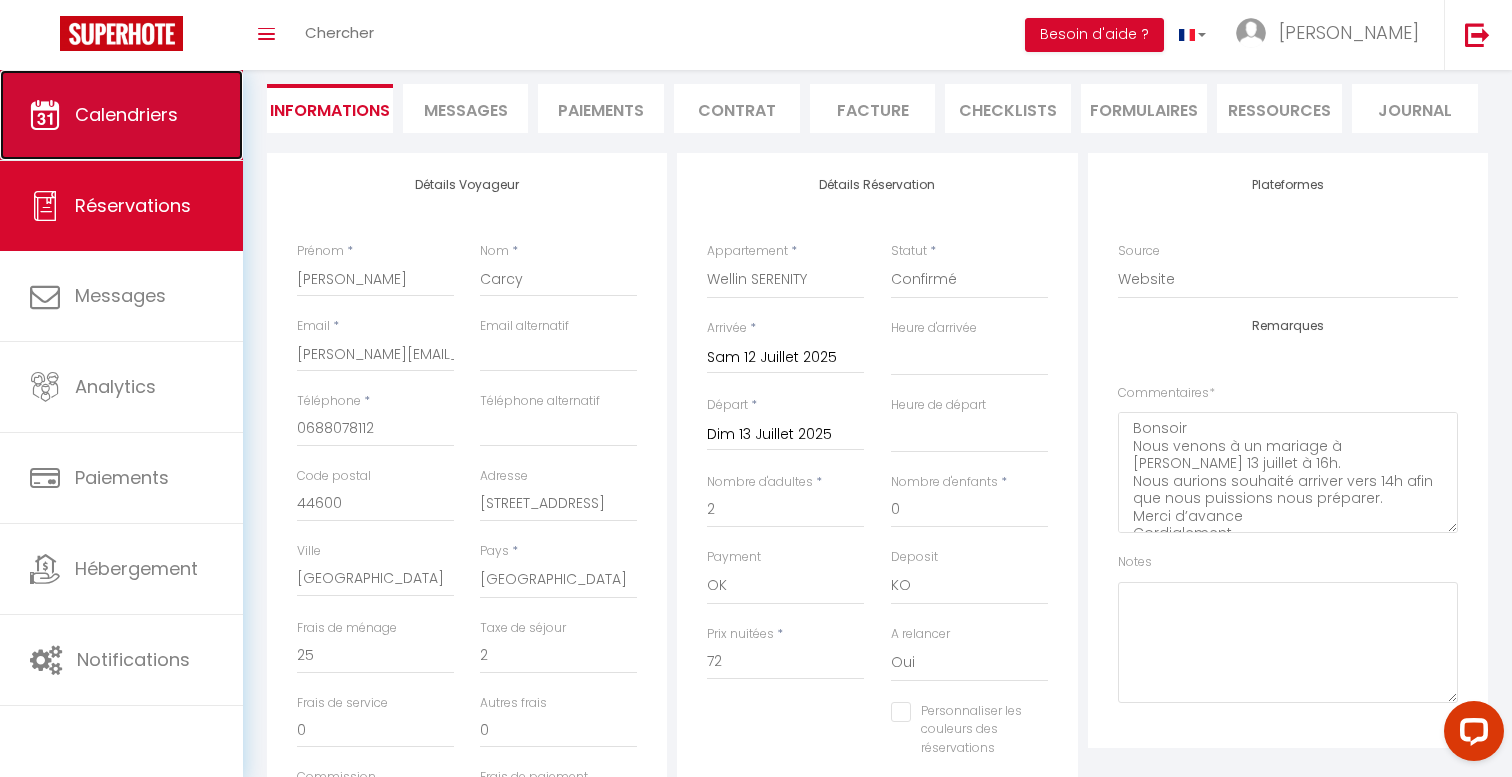 click on "Calendriers" at bounding box center [121, 115] 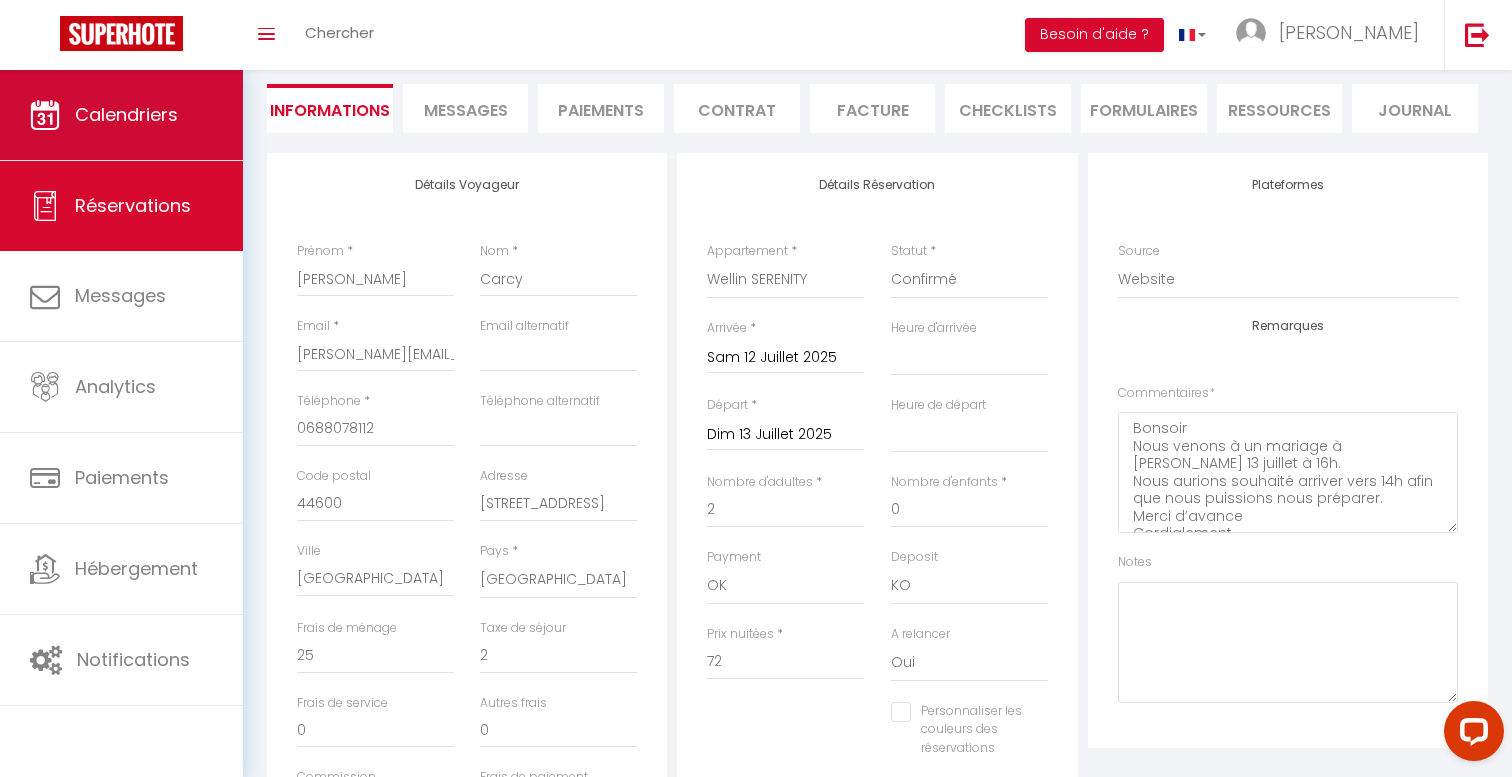 scroll, scrollTop: 0, scrollLeft: 0, axis: both 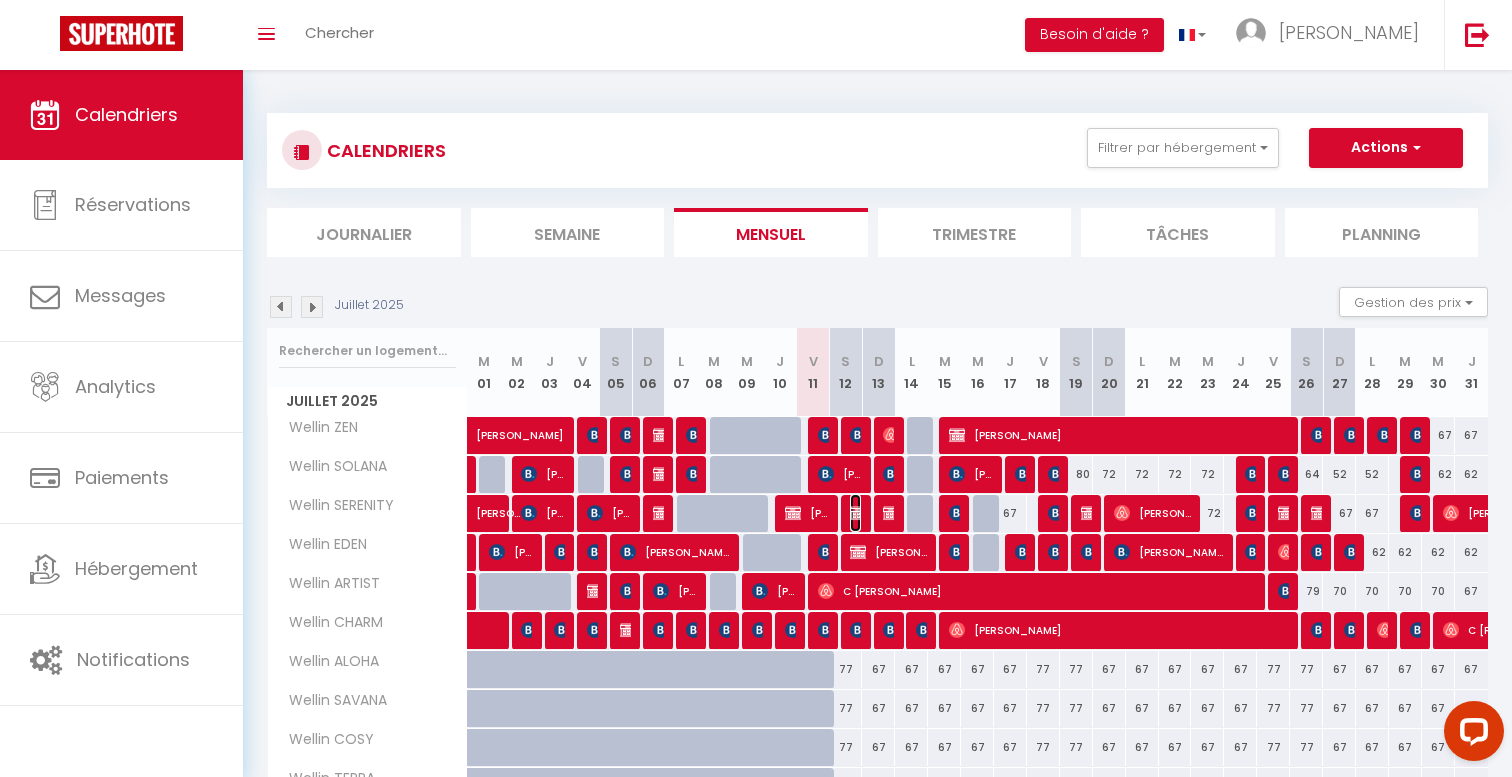 click at bounding box center [858, 513] 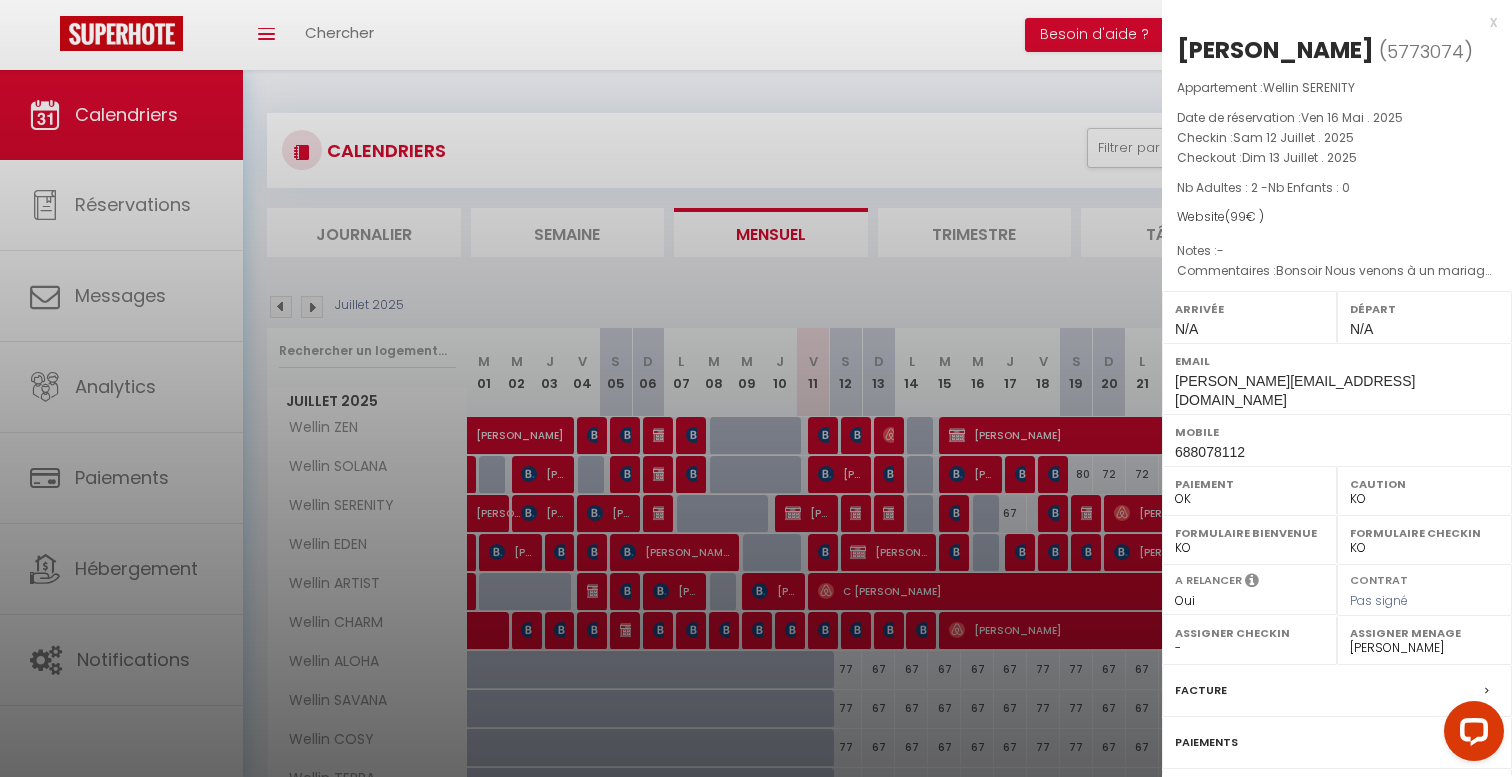 click at bounding box center (756, 388) 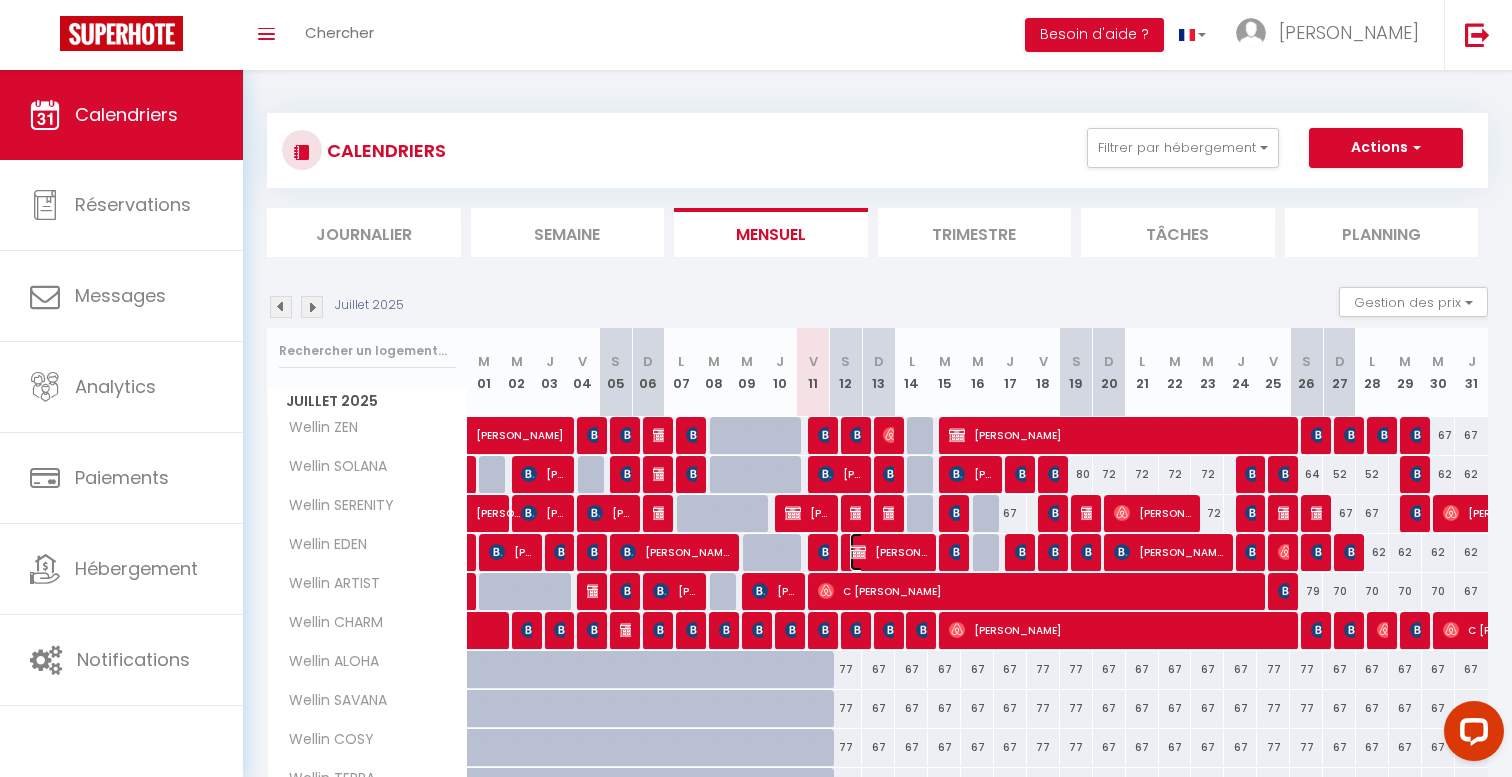 click on "[PERSON_NAME]" at bounding box center (888, 552) 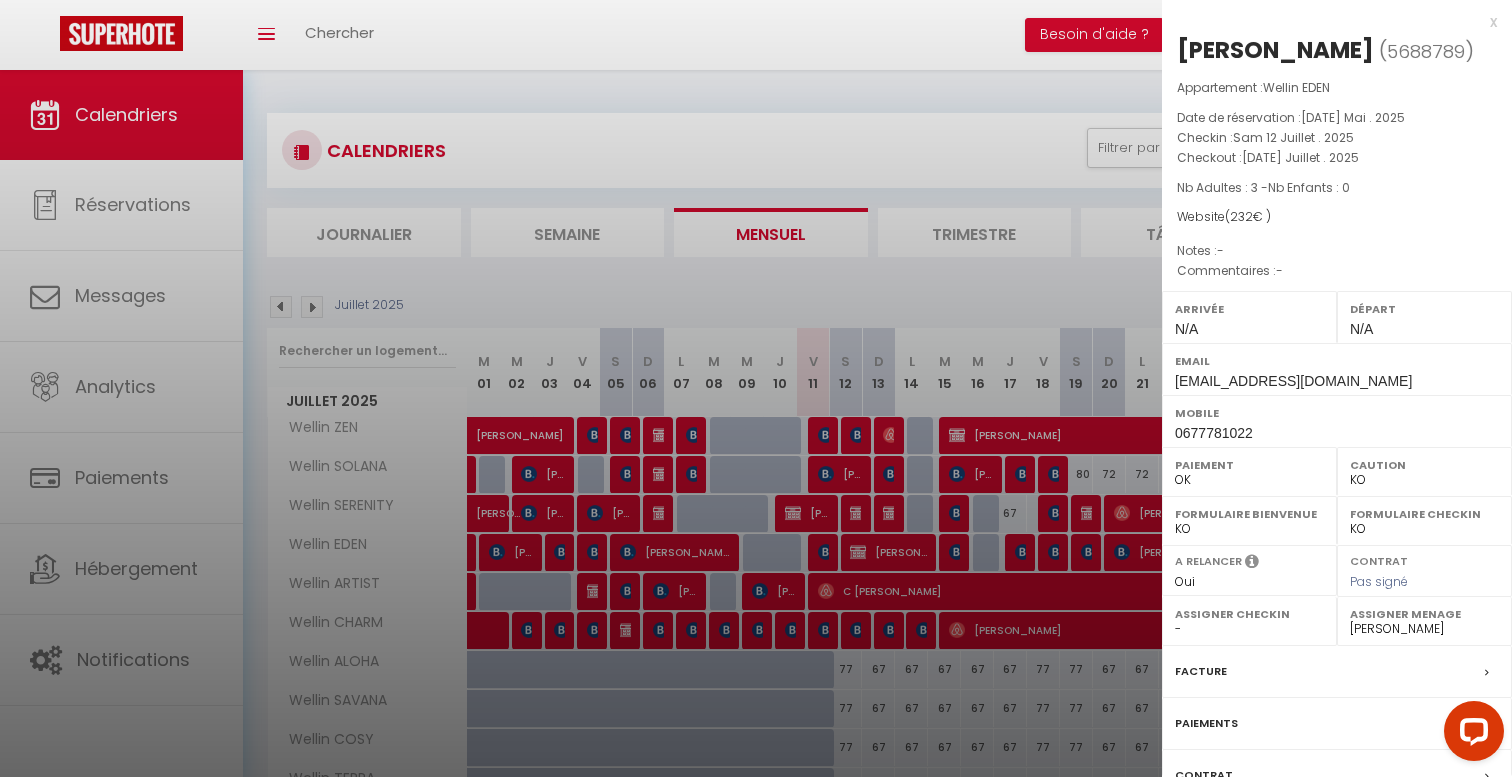 click at bounding box center [756, 388] 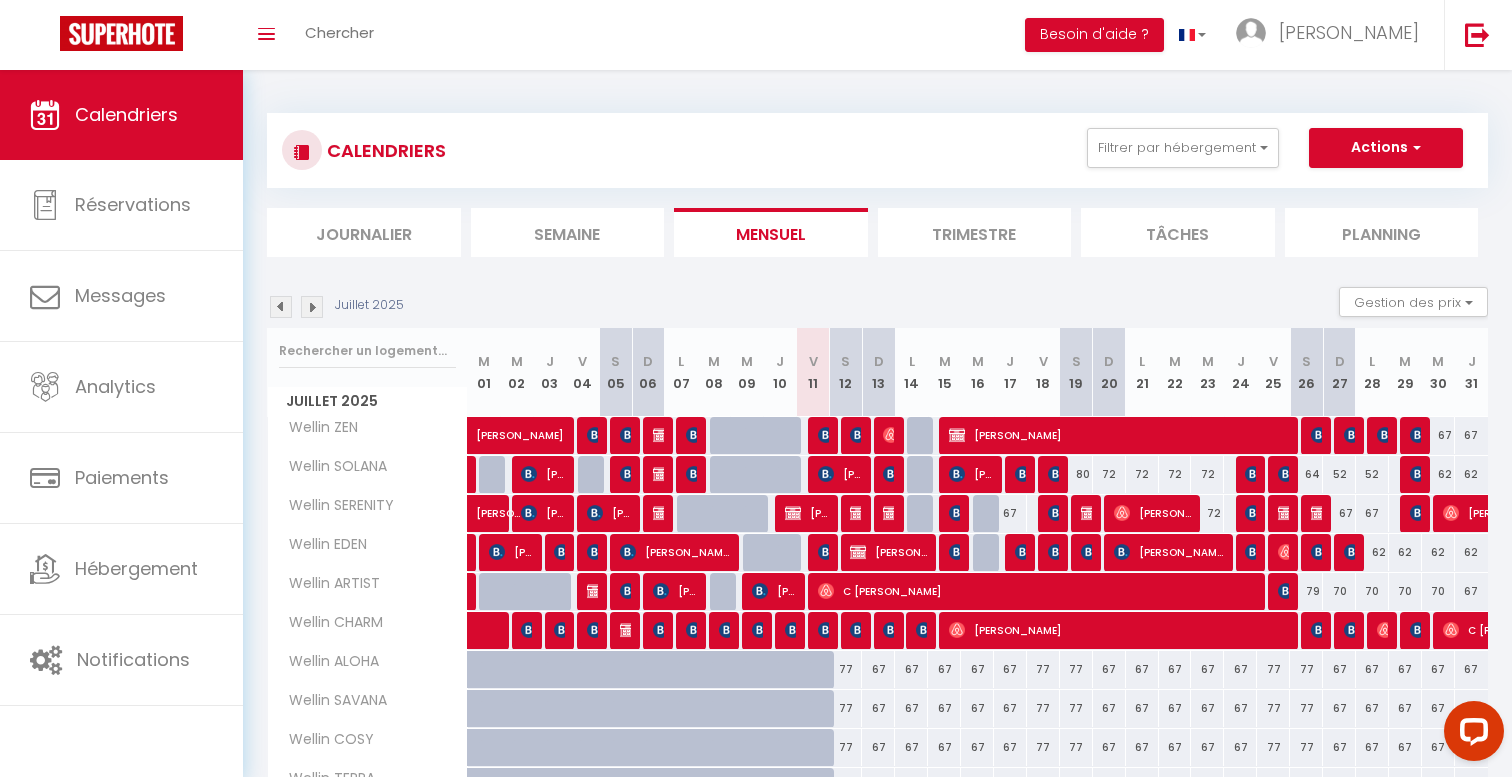 click at bounding box center [857, 436] 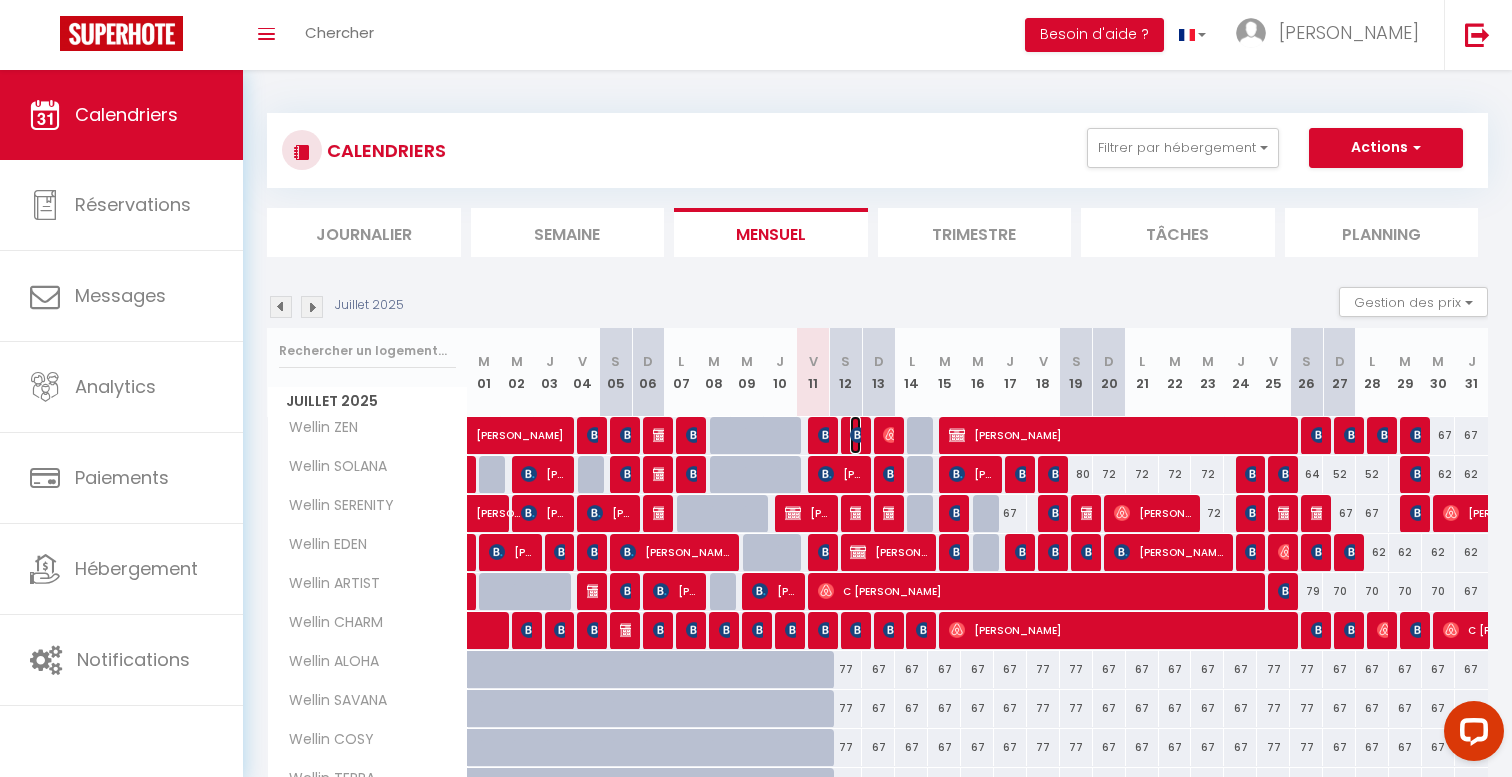 click at bounding box center [858, 435] 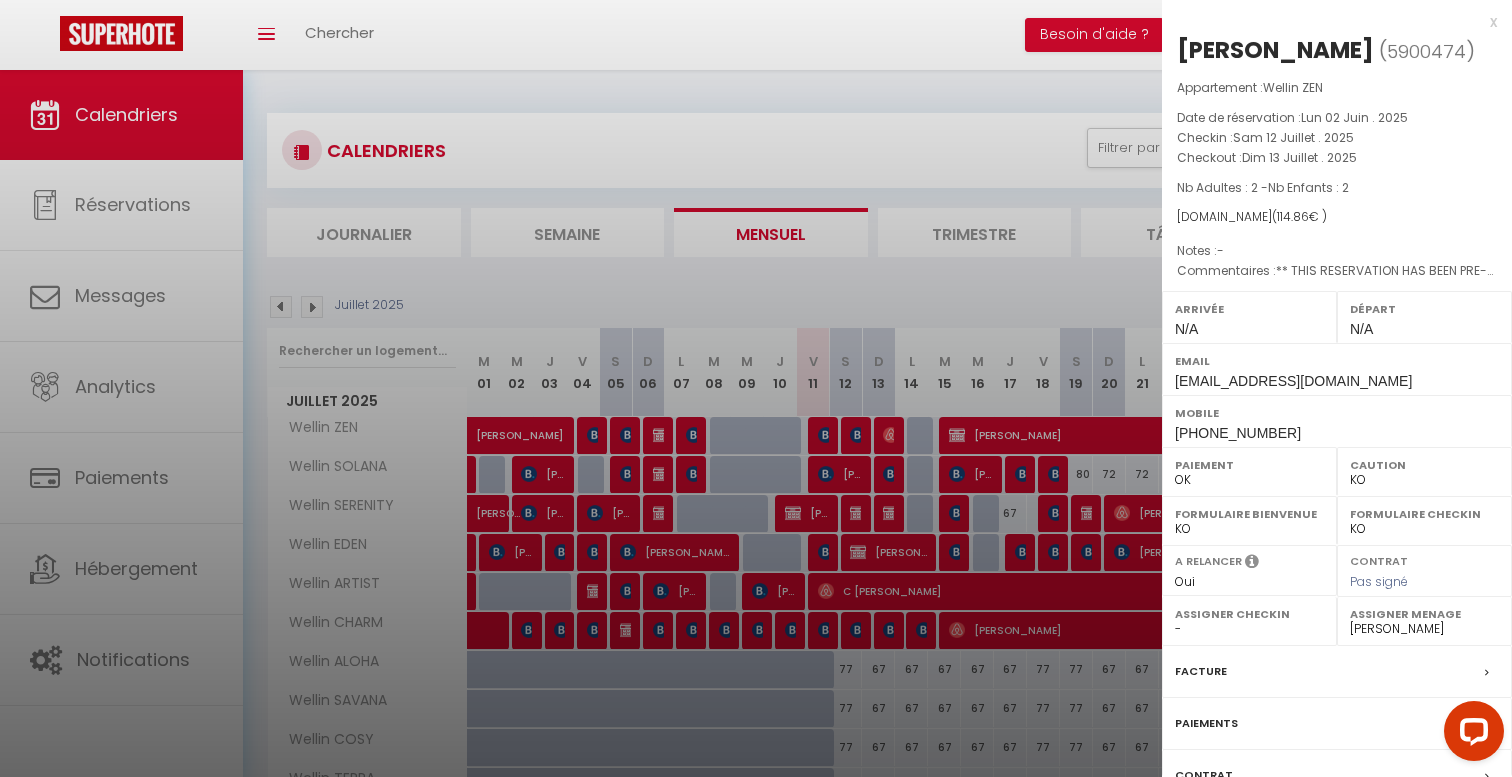 click at bounding box center [756, 388] 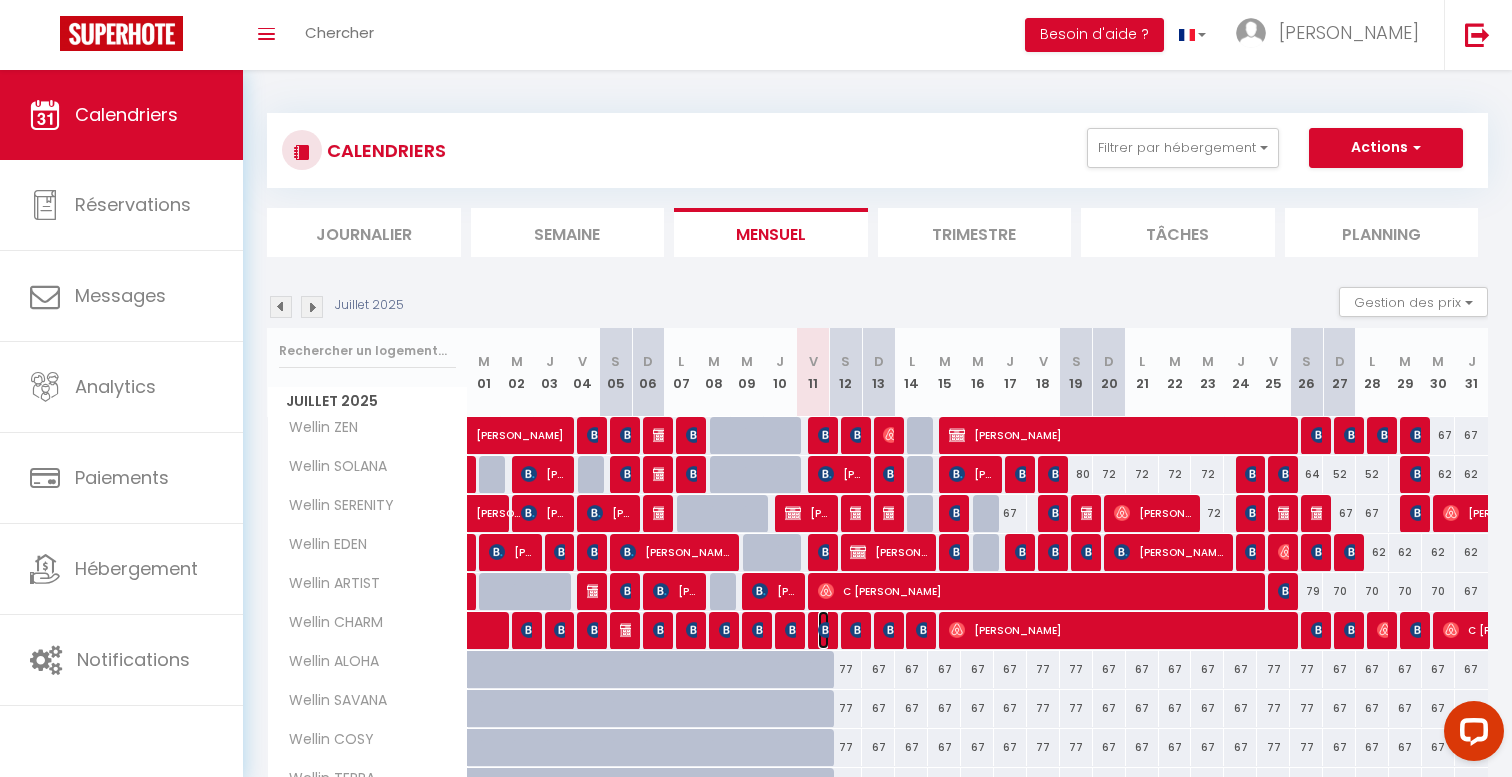 click at bounding box center [826, 630] 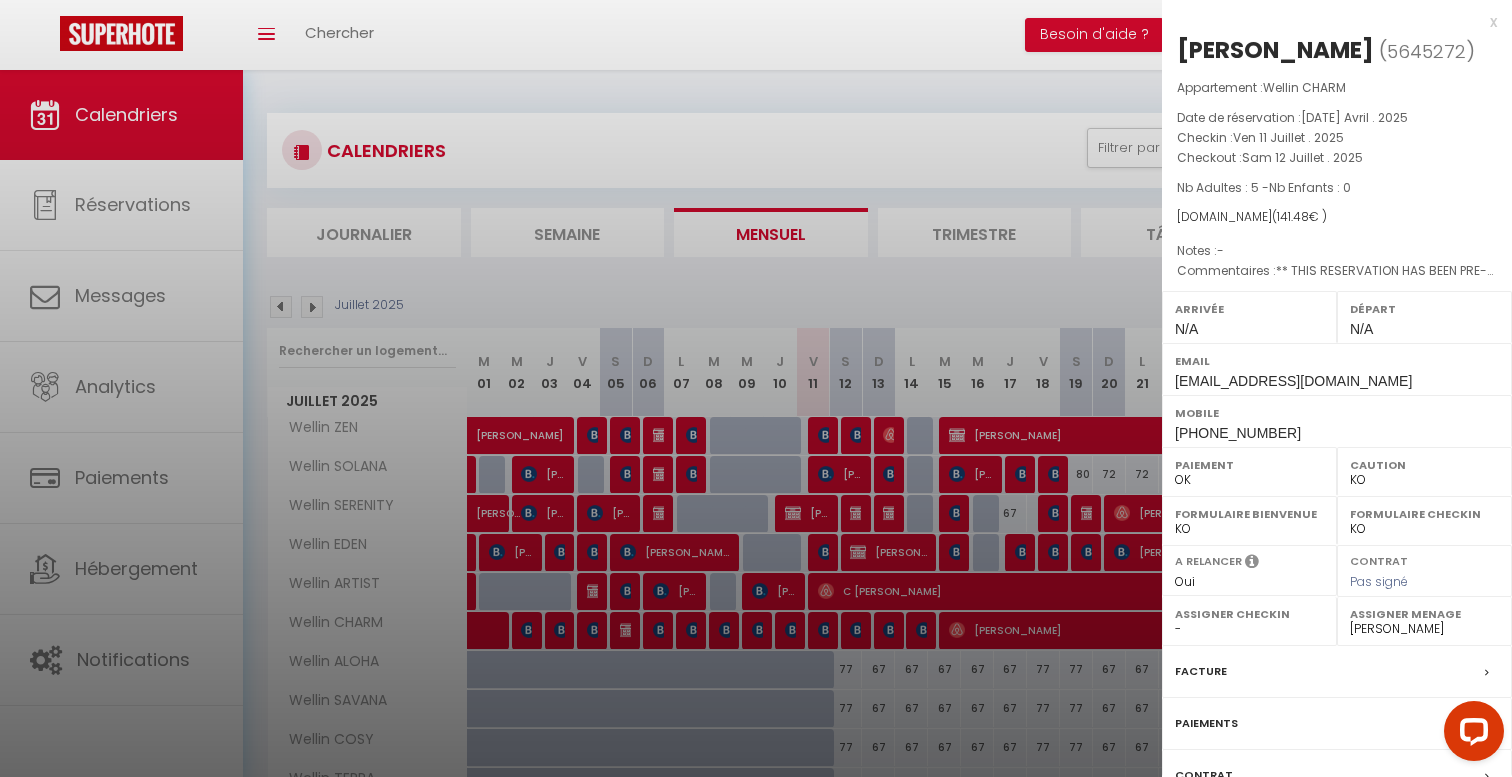 click at bounding box center (756, 388) 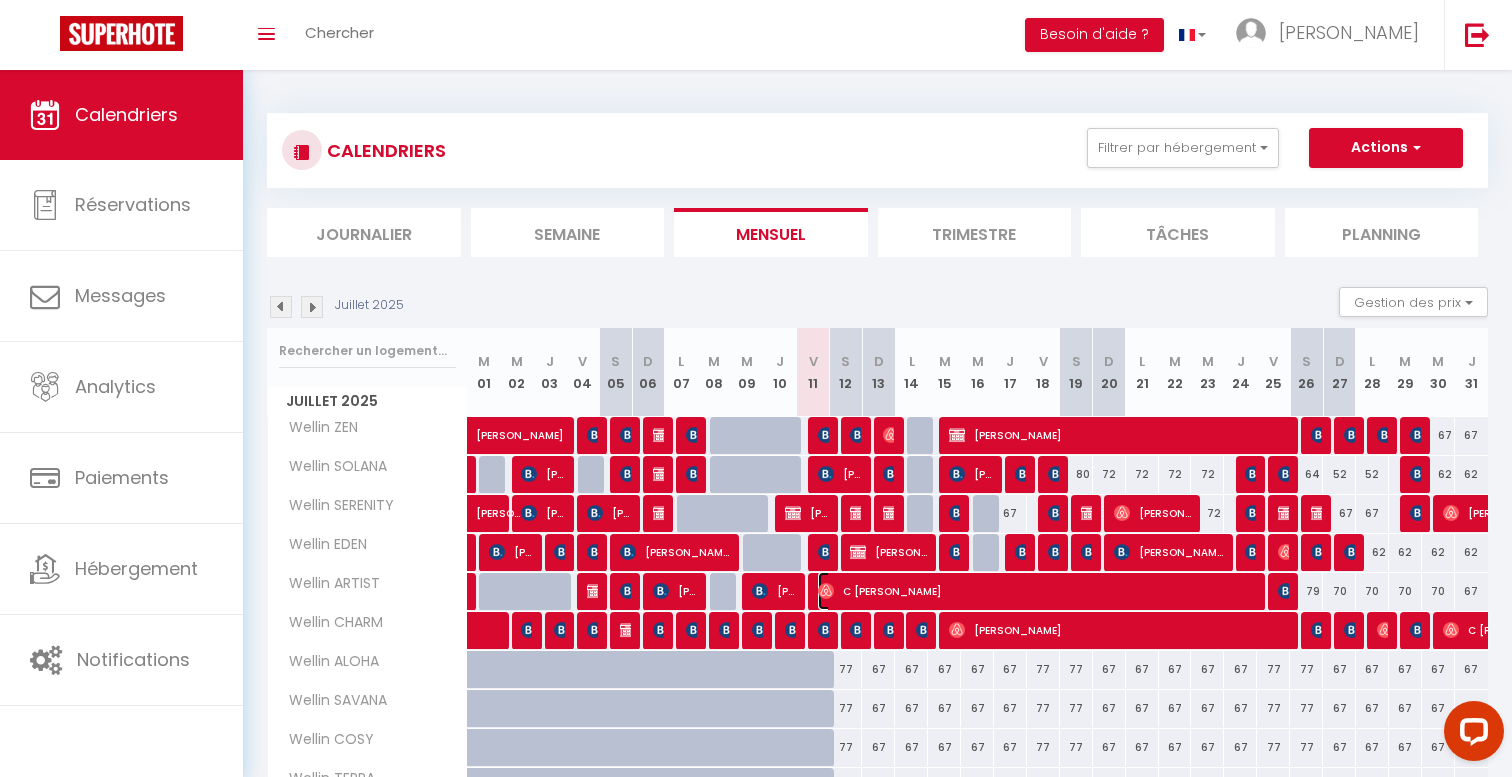 click on "C [PERSON_NAME]" at bounding box center [1038, 591] 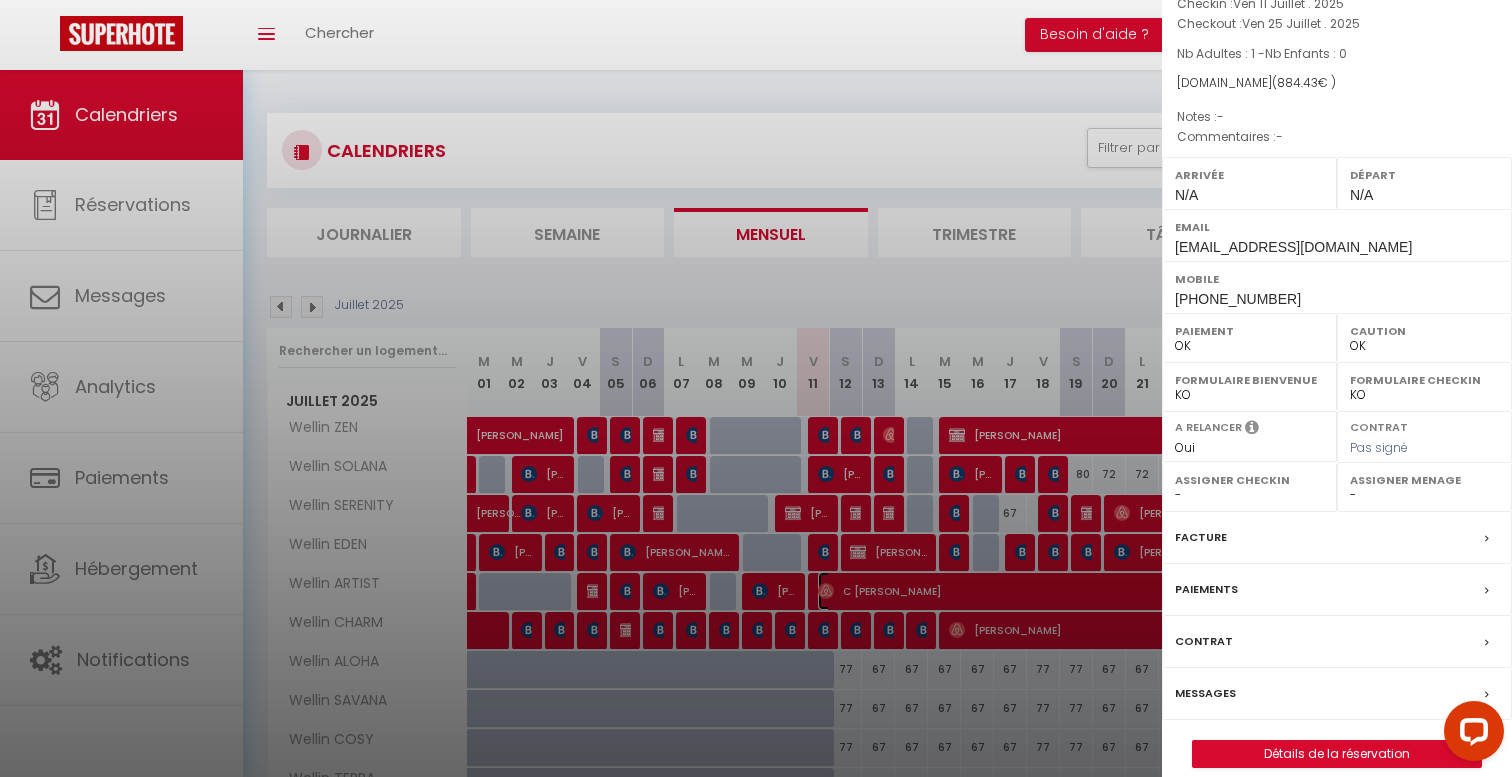 scroll, scrollTop: 155, scrollLeft: 0, axis: vertical 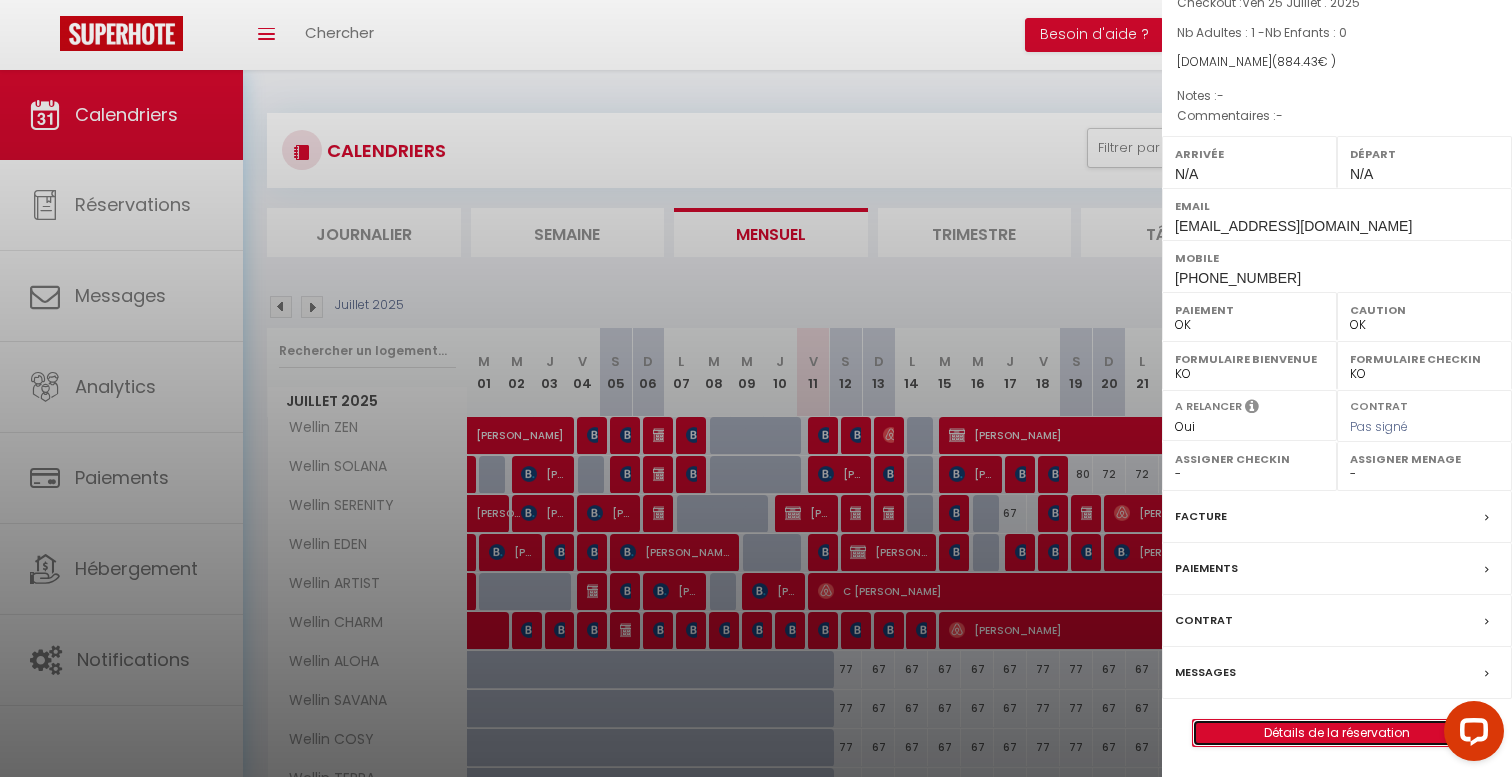 click on "Détails de la réservation" at bounding box center (1337, 733) 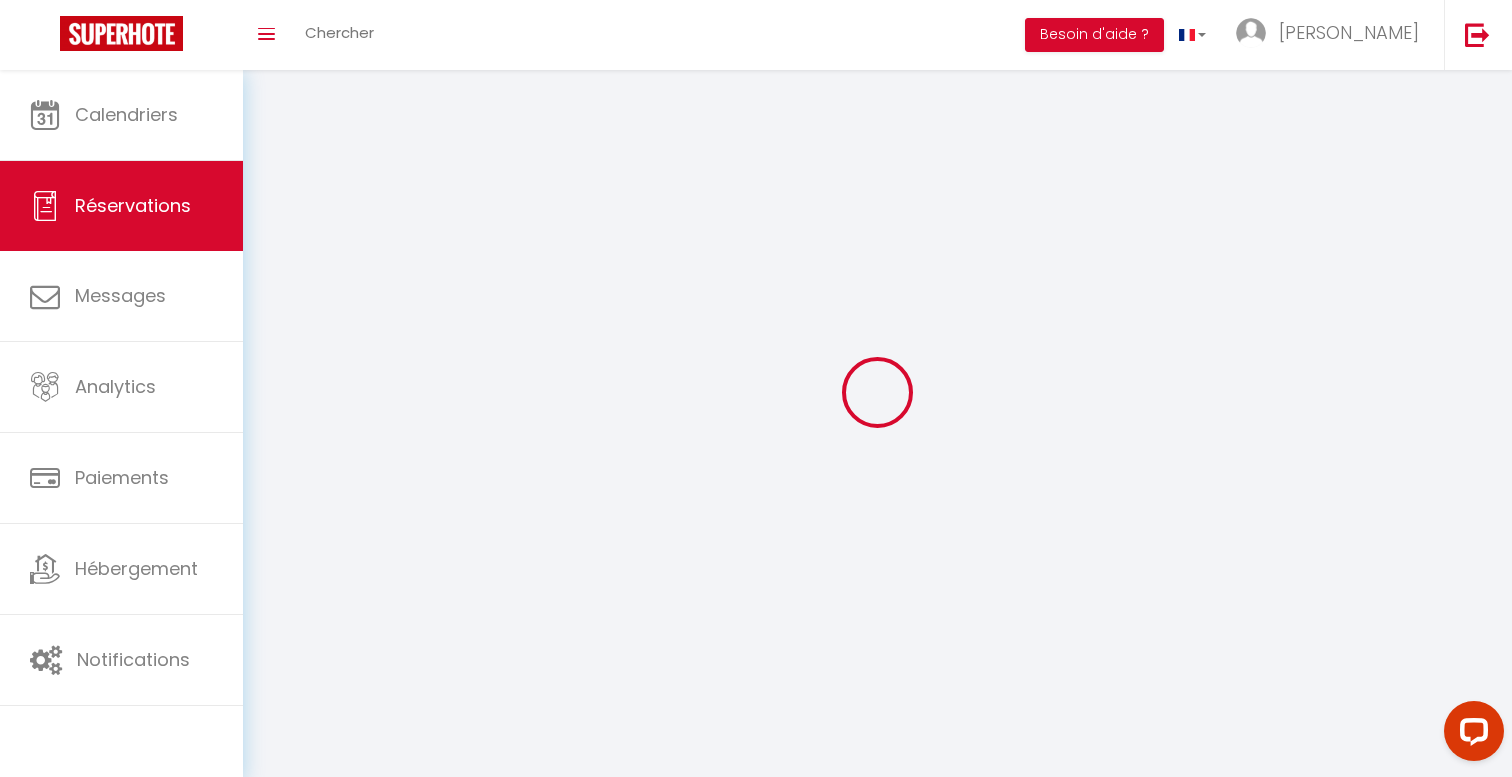 type on "C" 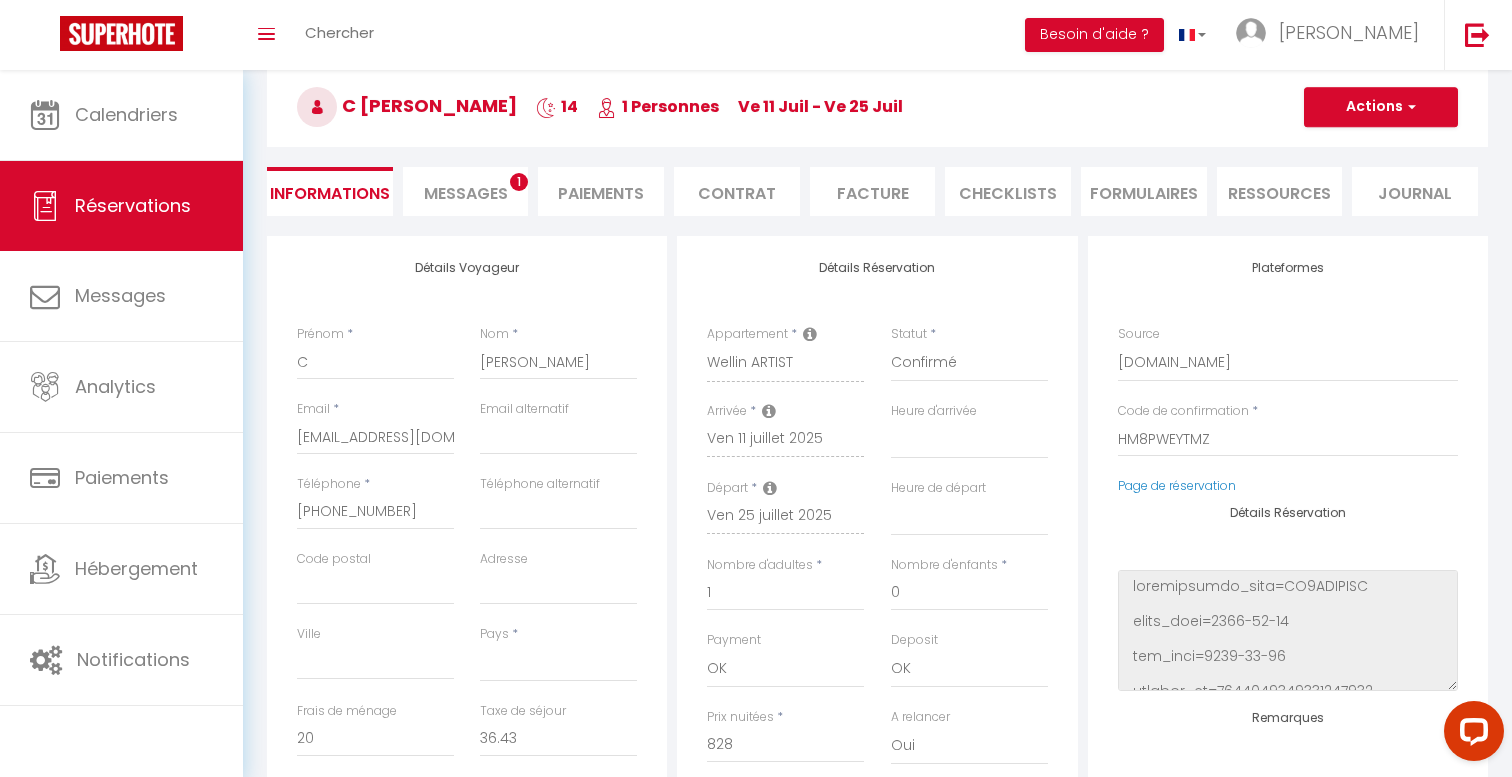 scroll, scrollTop: 116, scrollLeft: 0, axis: vertical 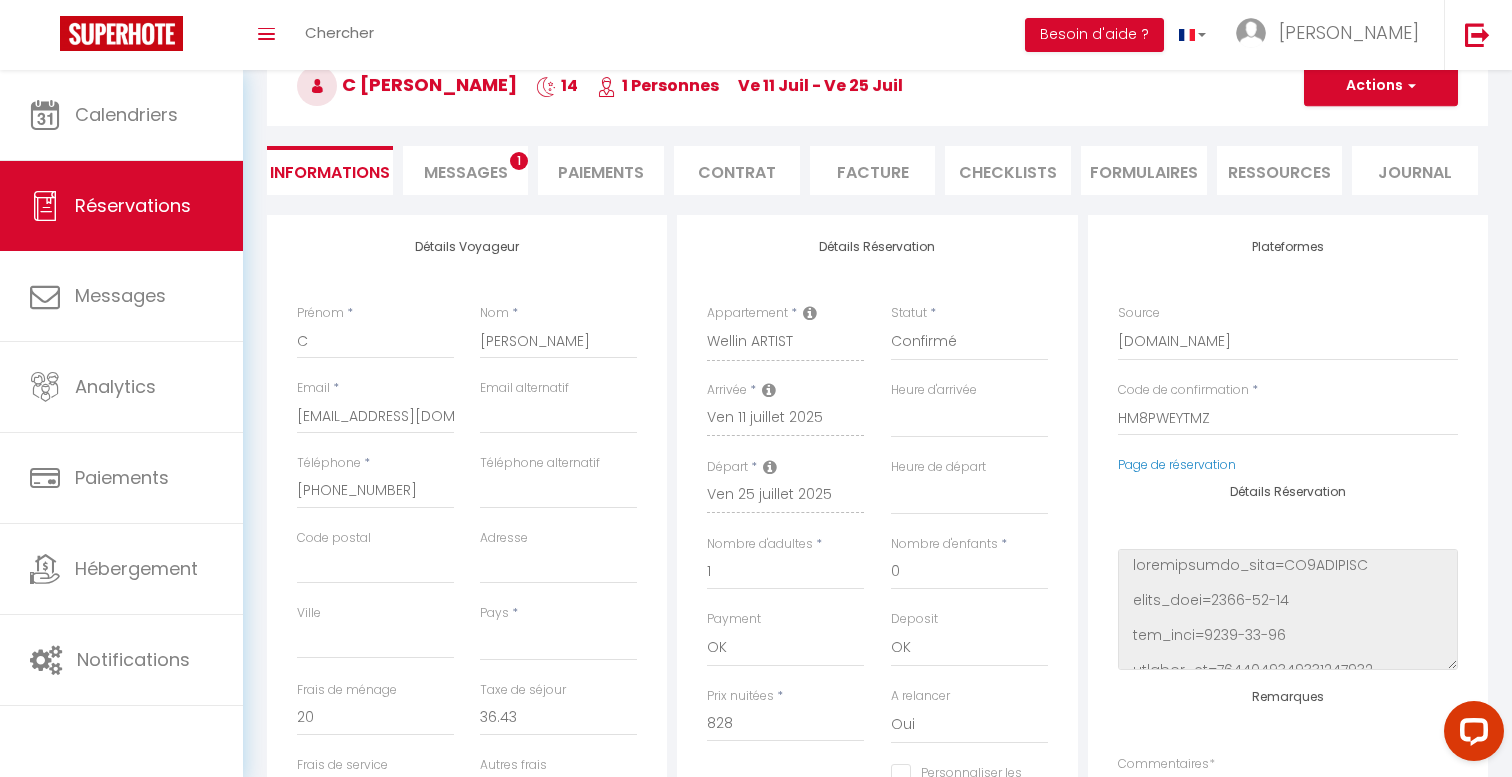 click on "Messages" at bounding box center [466, 172] 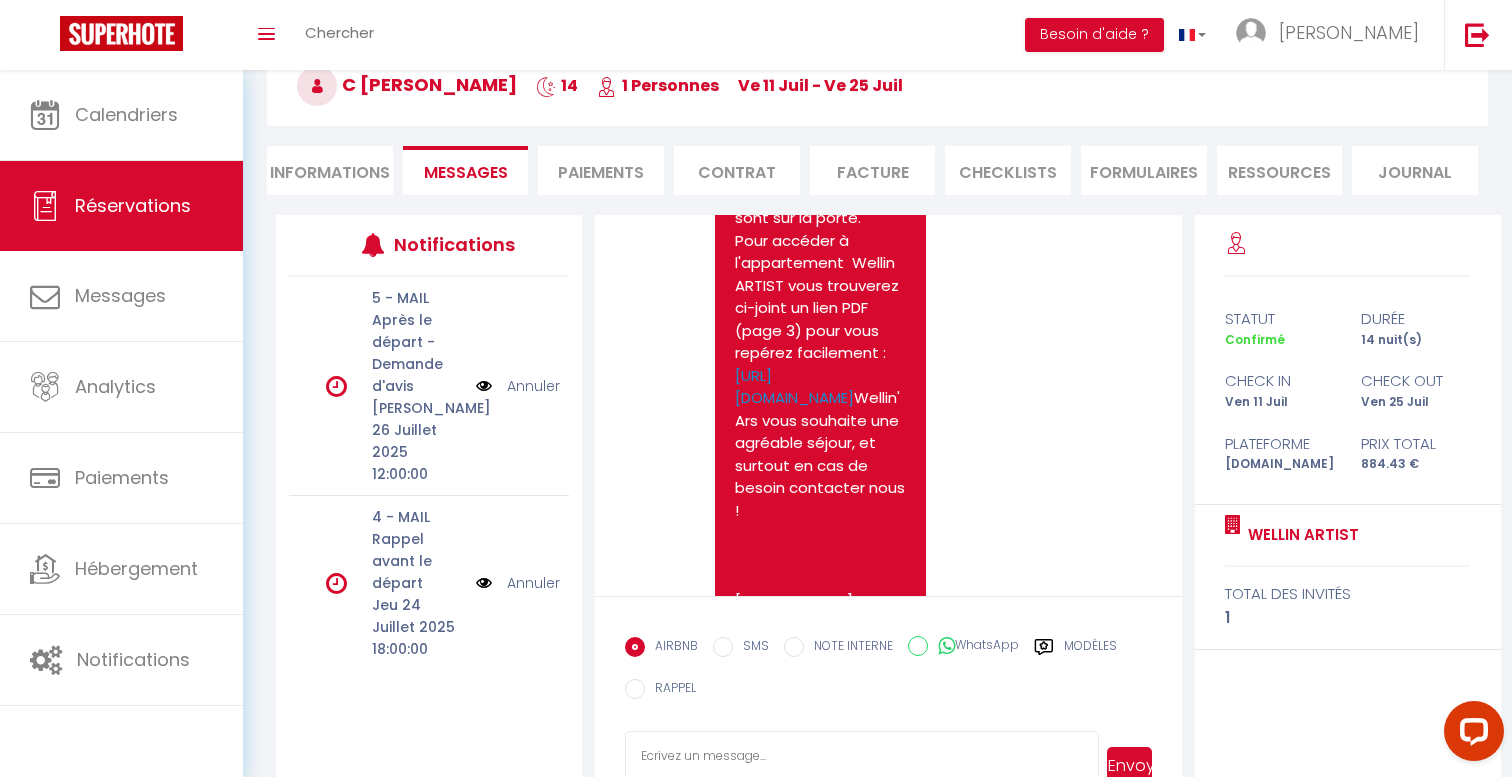 scroll, scrollTop: 7109, scrollLeft: 0, axis: vertical 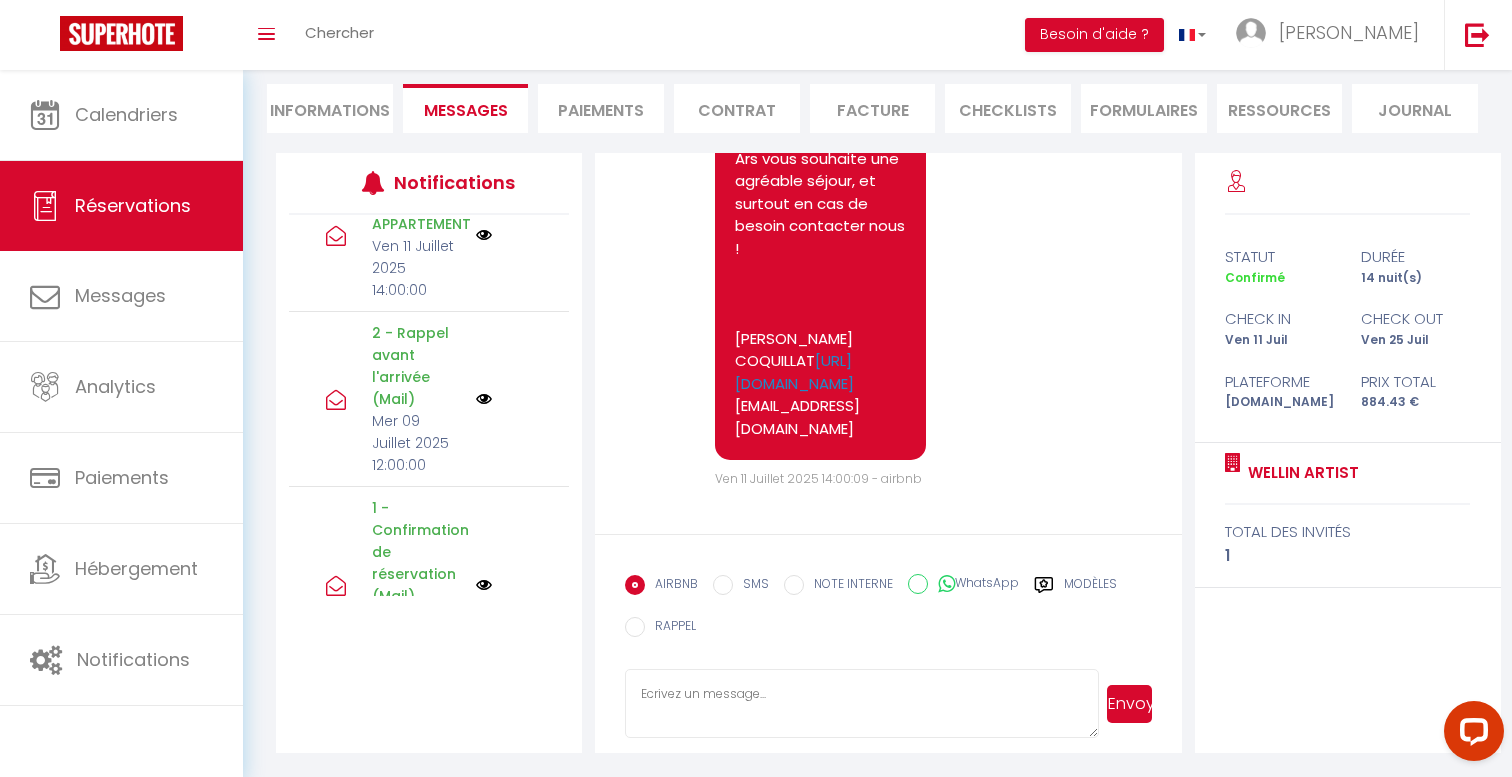 click on "Informations" at bounding box center [330, 108] 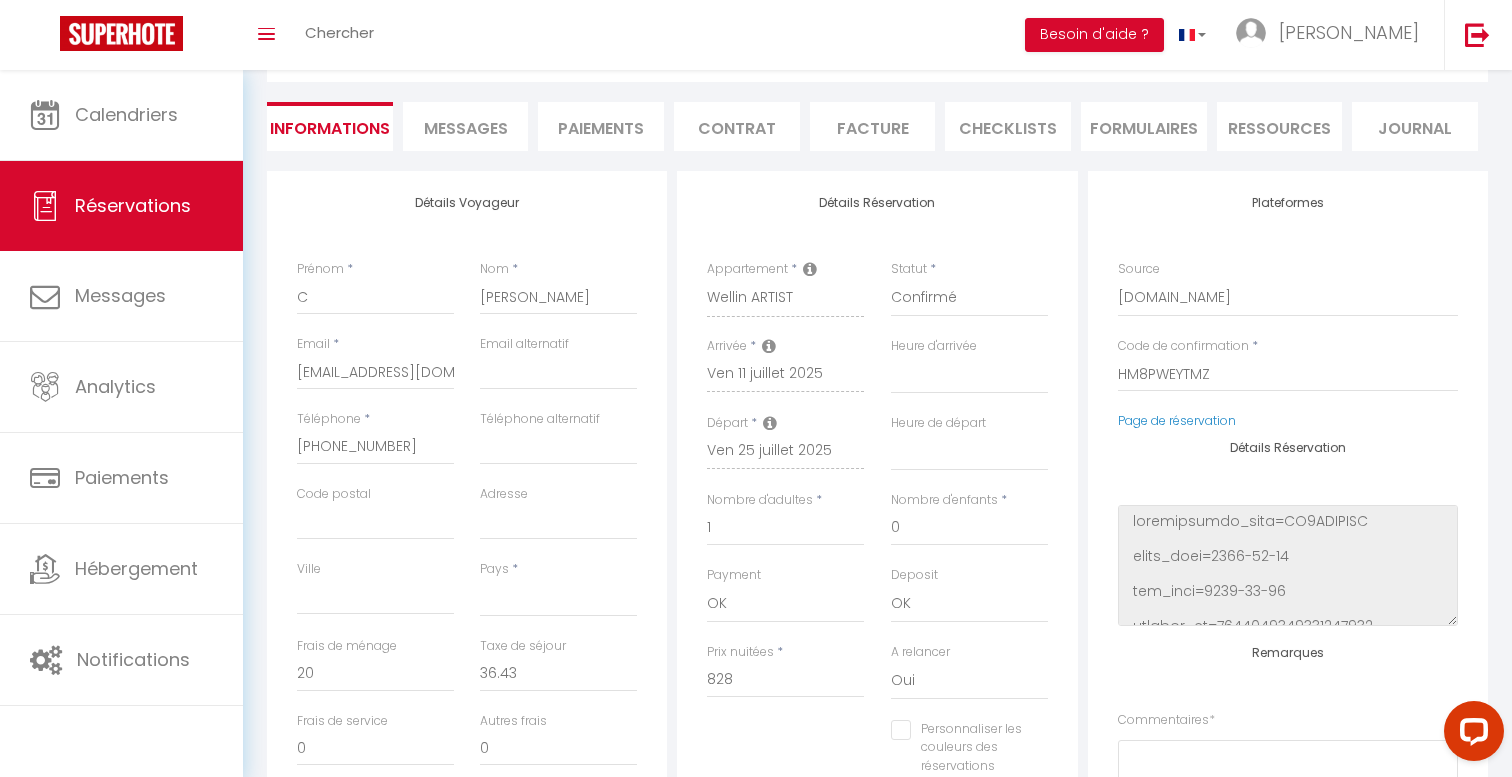 scroll, scrollTop: 165, scrollLeft: 0, axis: vertical 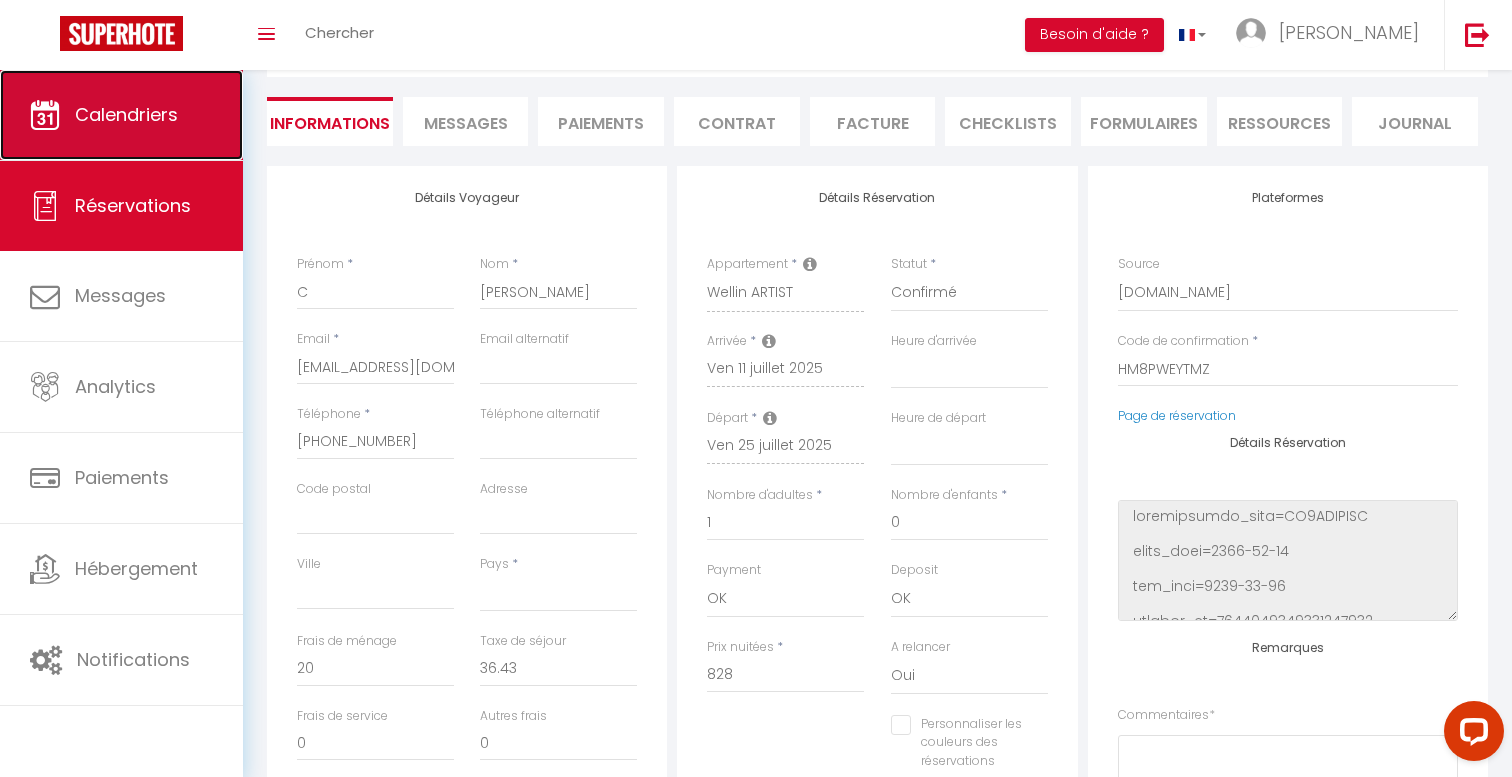 click on "Calendriers" at bounding box center [121, 115] 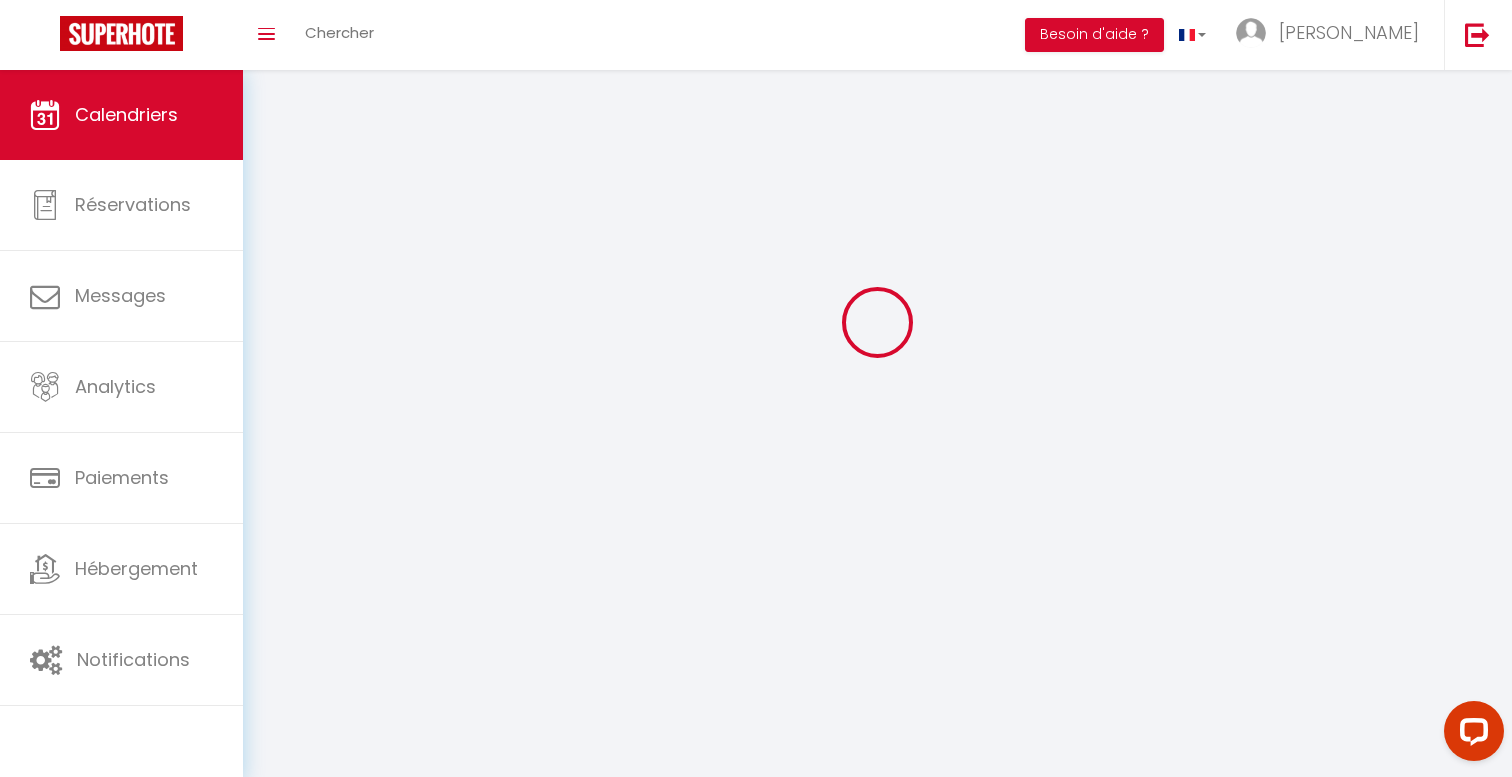 scroll, scrollTop: 0, scrollLeft: 0, axis: both 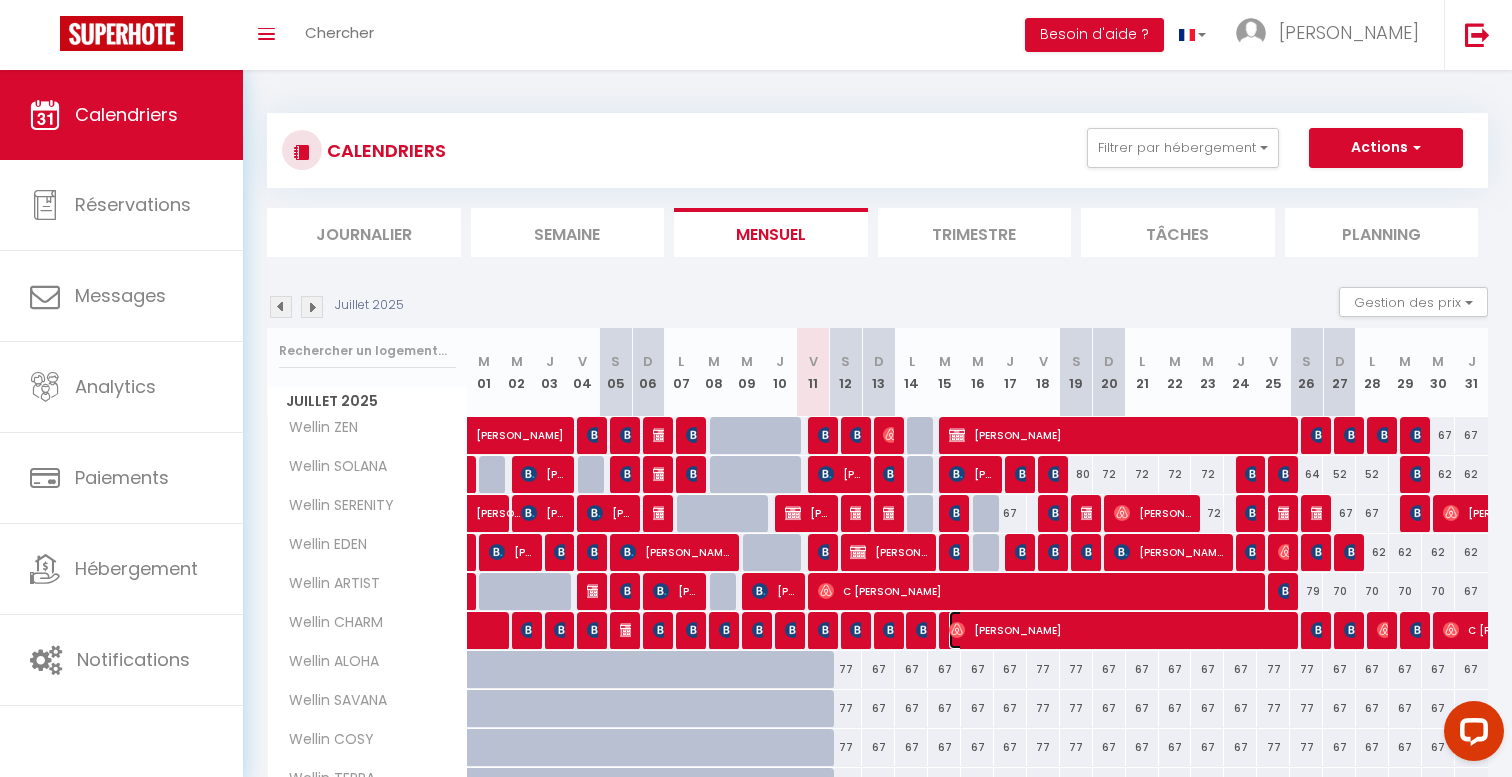 click on "[PERSON_NAME]" at bounding box center (1119, 630) 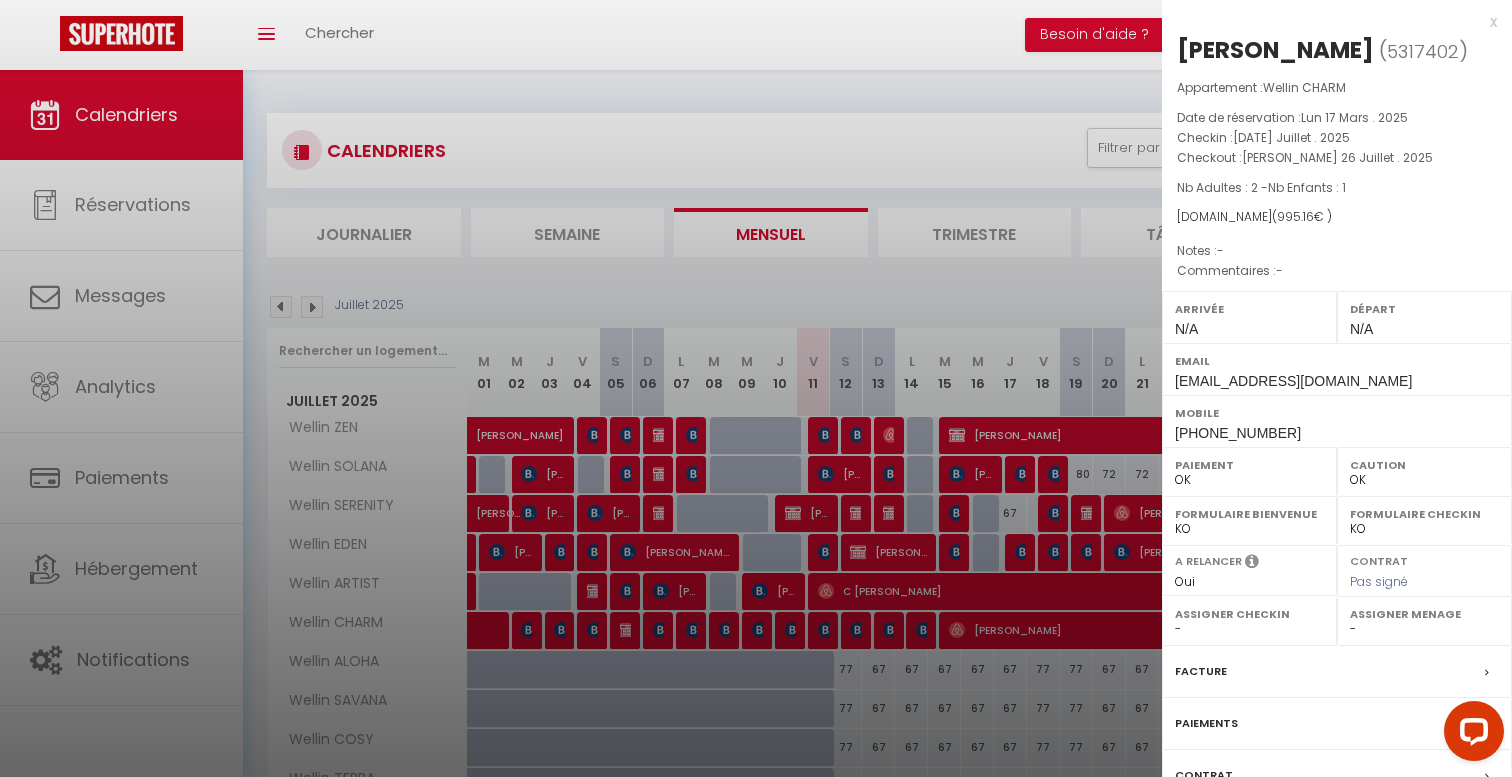 click at bounding box center (756, 388) 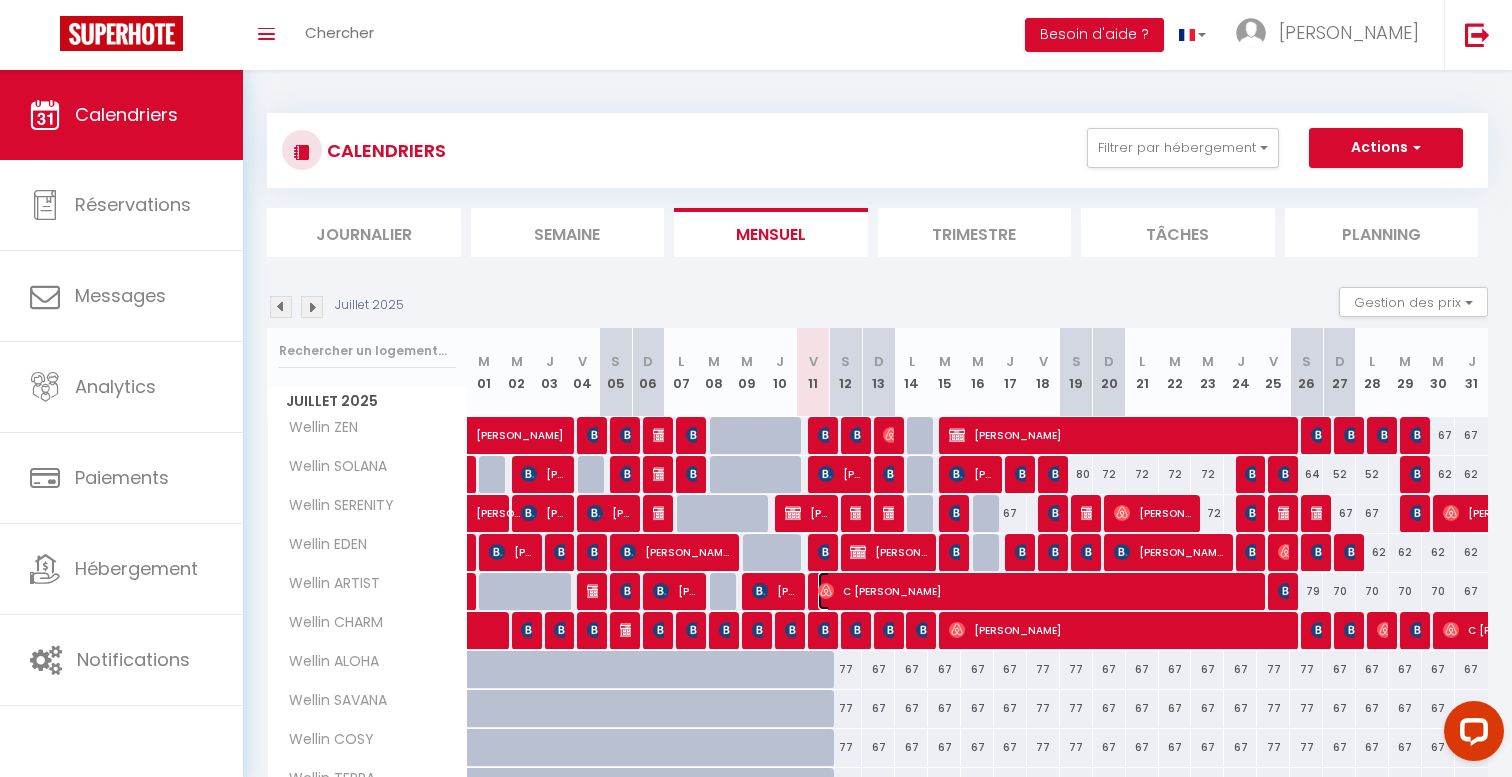 click on "C [PERSON_NAME]" at bounding box center [1038, 591] 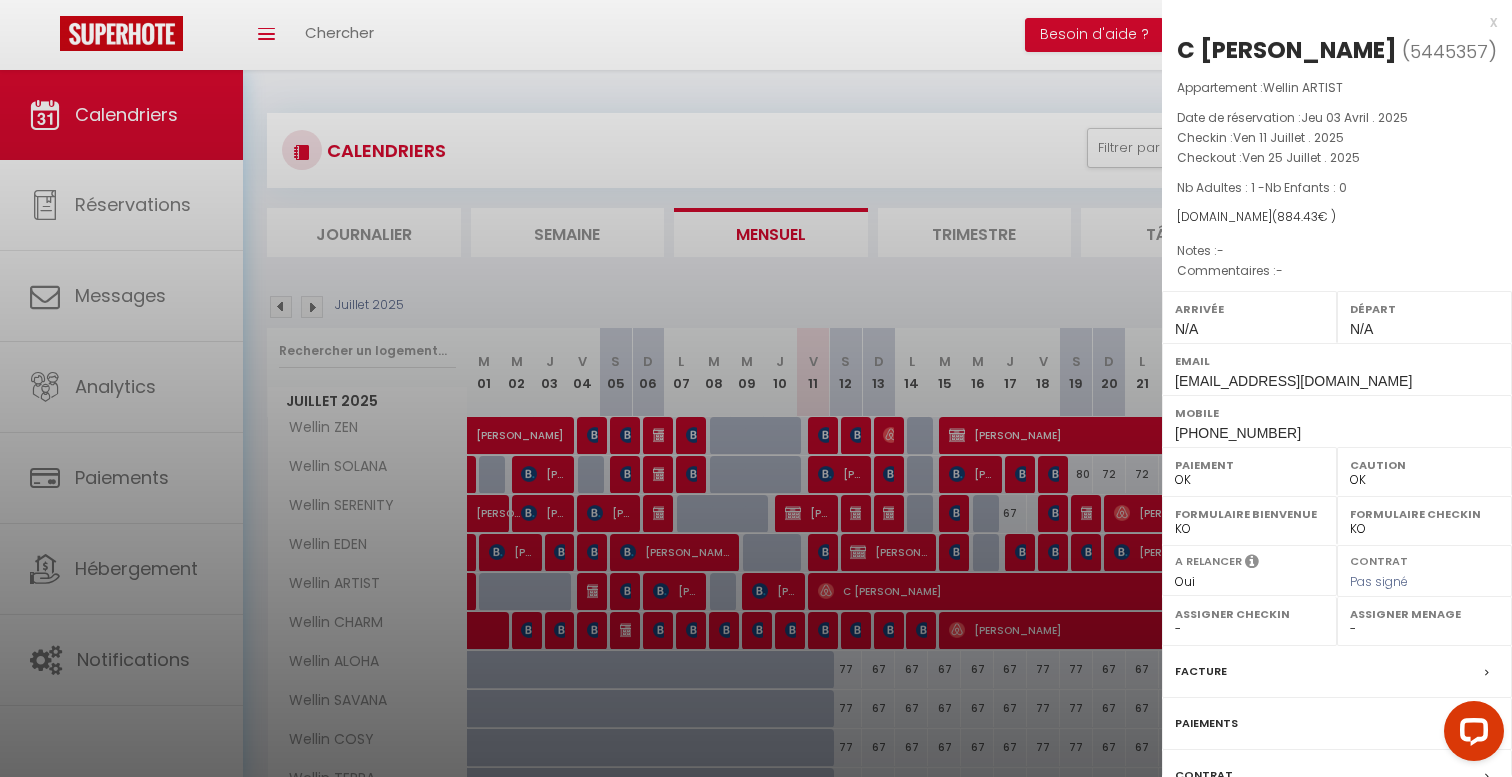 click at bounding box center (756, 388) 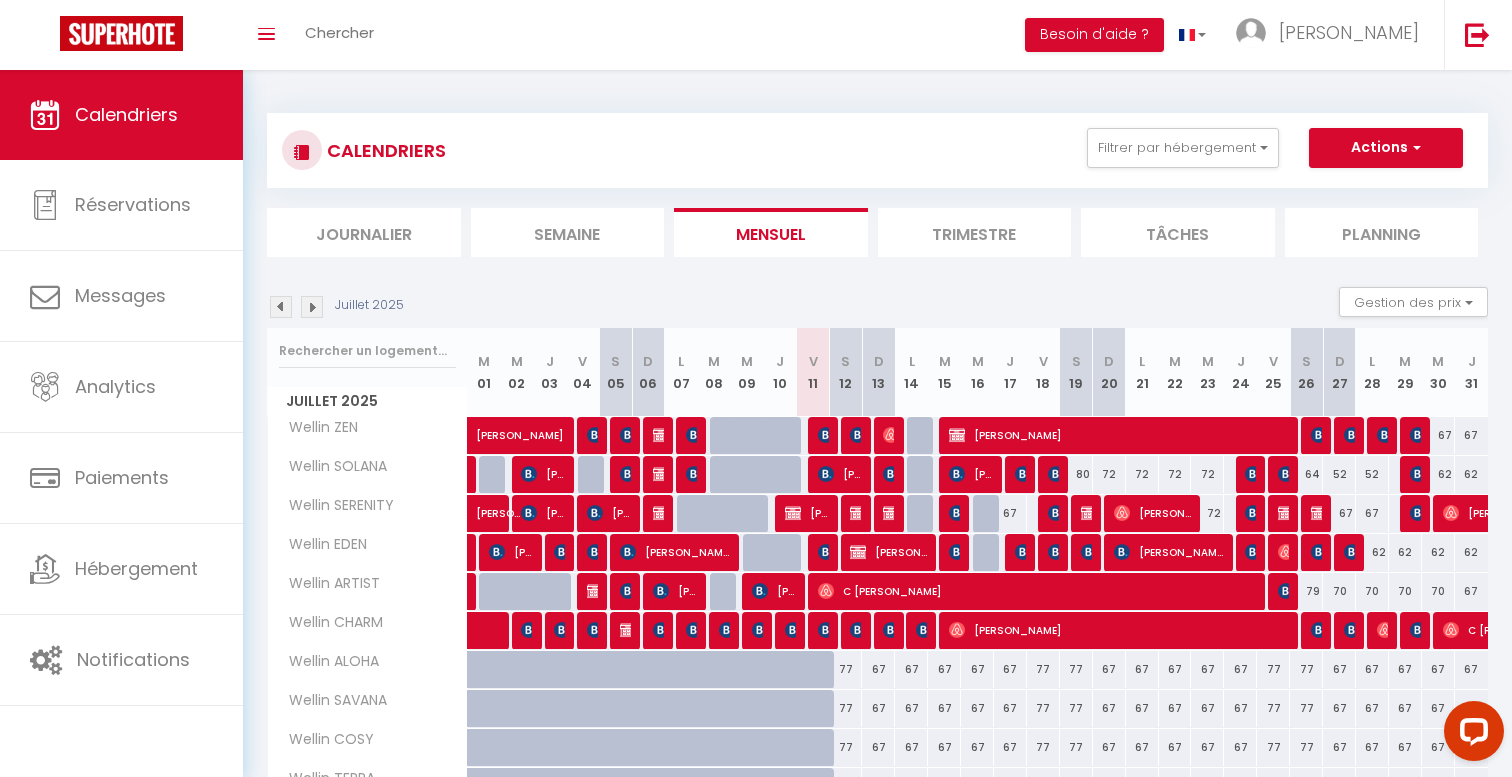 click at bounding box center (312, 307) 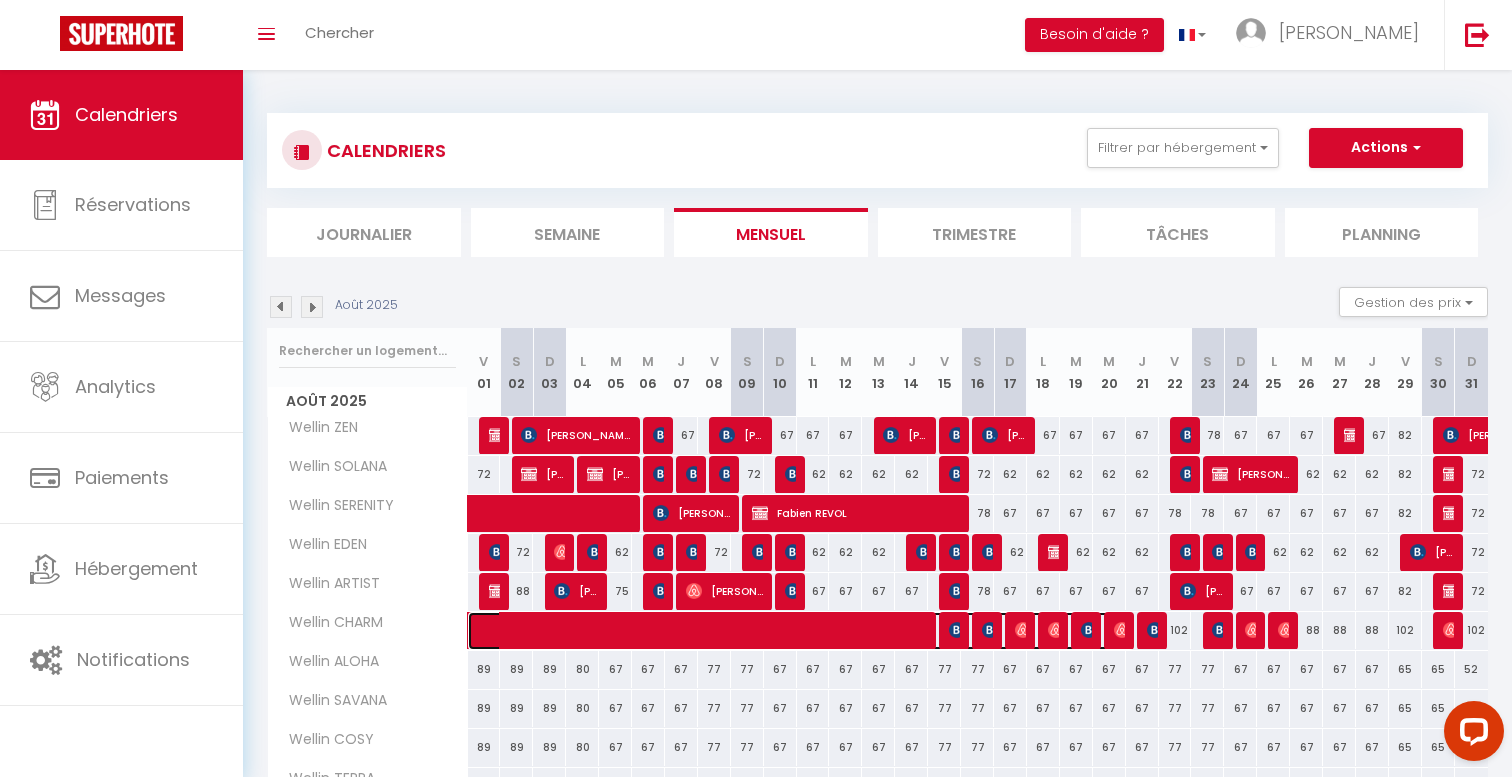 click at bounding box center (811, 631) 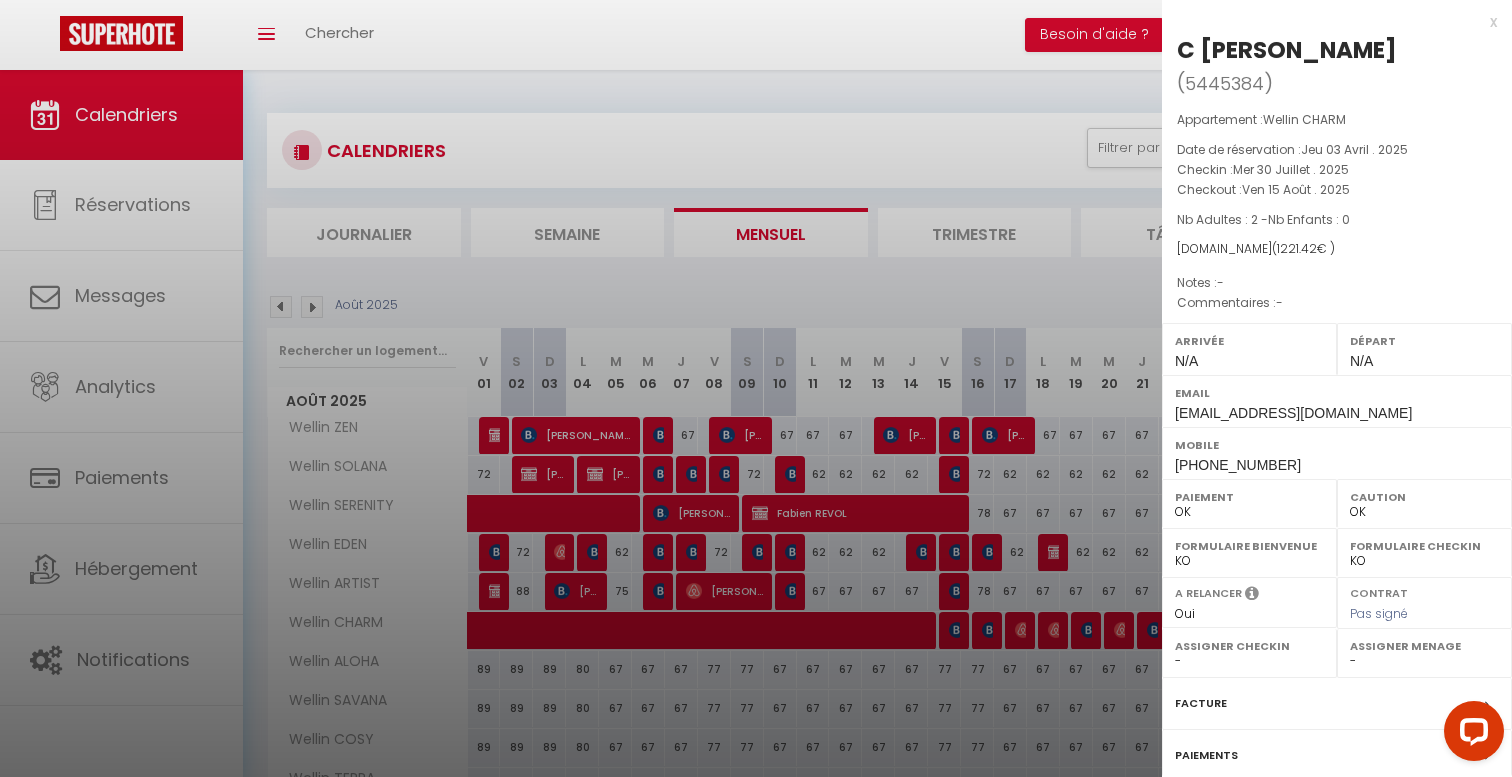 click at bounding box center [756, 388] 